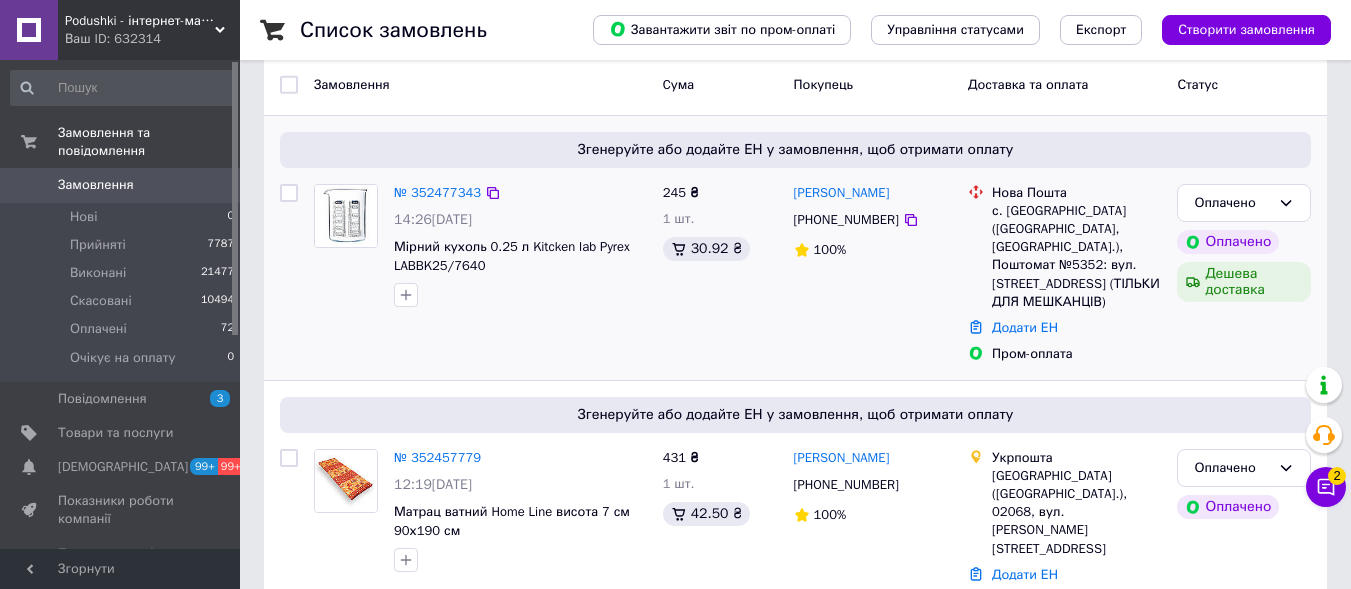 scroll, scrollTop: 200, scrollLeft: 0, axis: vertical 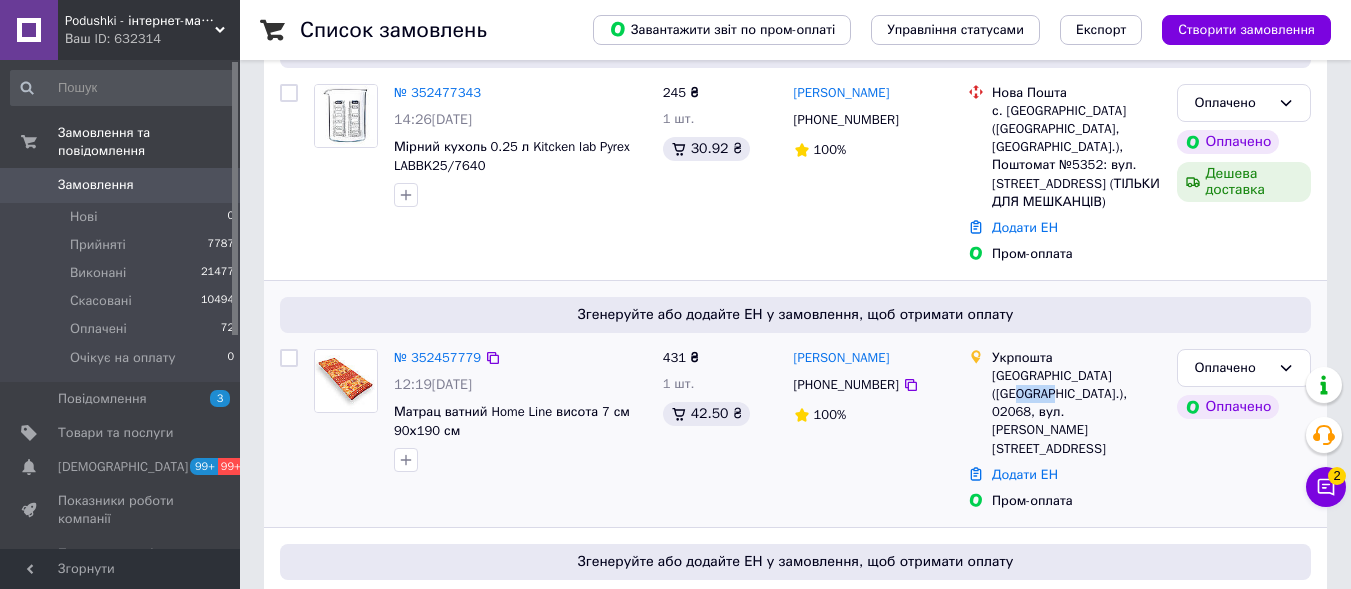 drag, startPoint x: 1122, startPoint y: 340, endPoint x: 1156, endPoint y: 342, distance: 34.058773 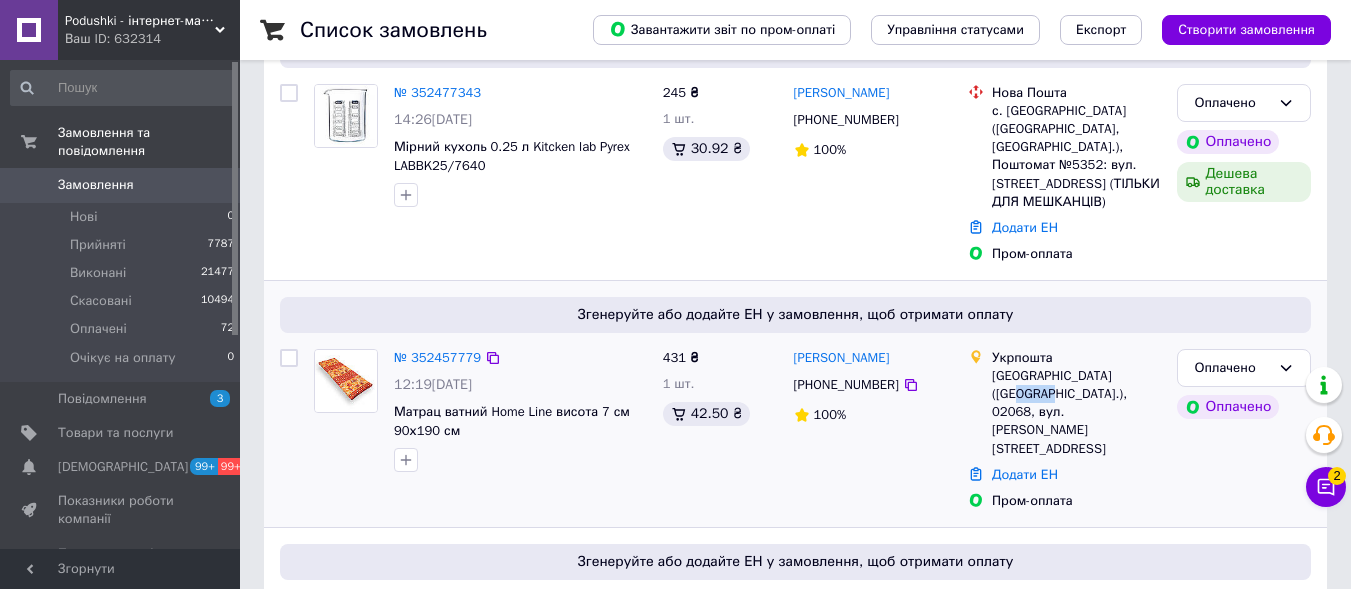 click on "[GEOGRAPHIC_DATA] ([GEOGRAPHIC_DATA].), 02068, вул. [PERSON_NAME][STREET_ADDRESS]" at bounding box center [1076, 412] 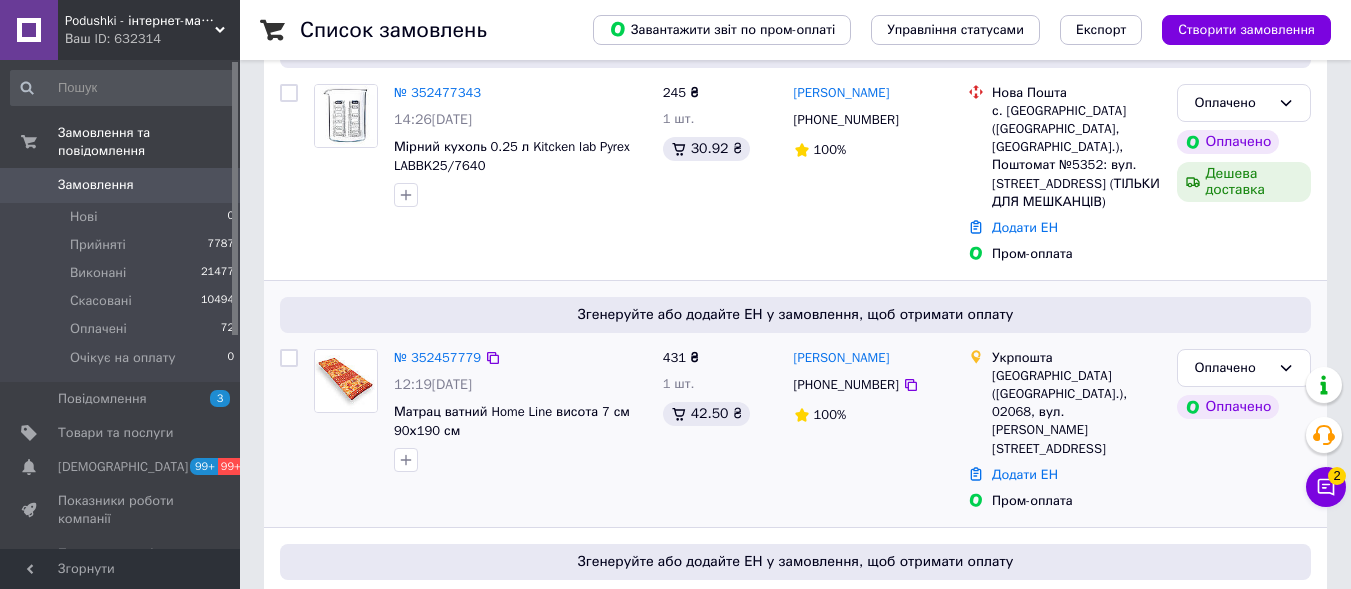 click on "[GEOGRAPHIC_DATA] ([GEOGRAPHIC_DATA].), 02068, вул. [PERSON_NAME][STREET_ADDRESS]" at bounding box center [1076, 412] 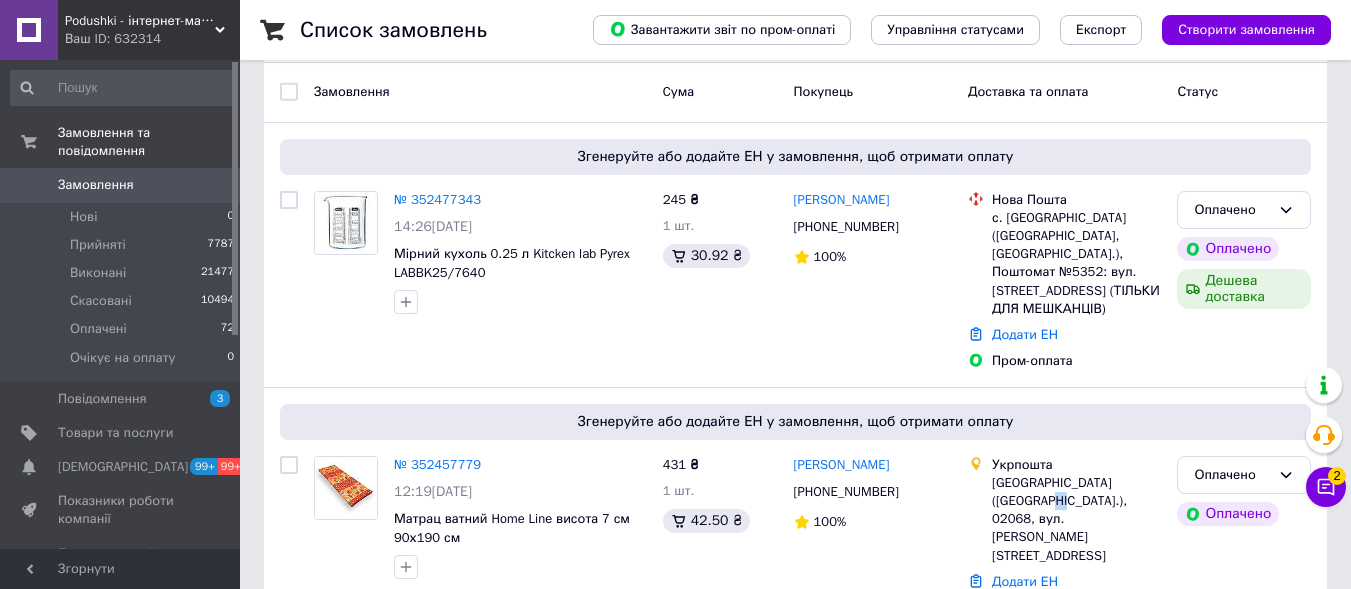 scroll, scrollTop: 0, scrollLeft: 0, axis: both 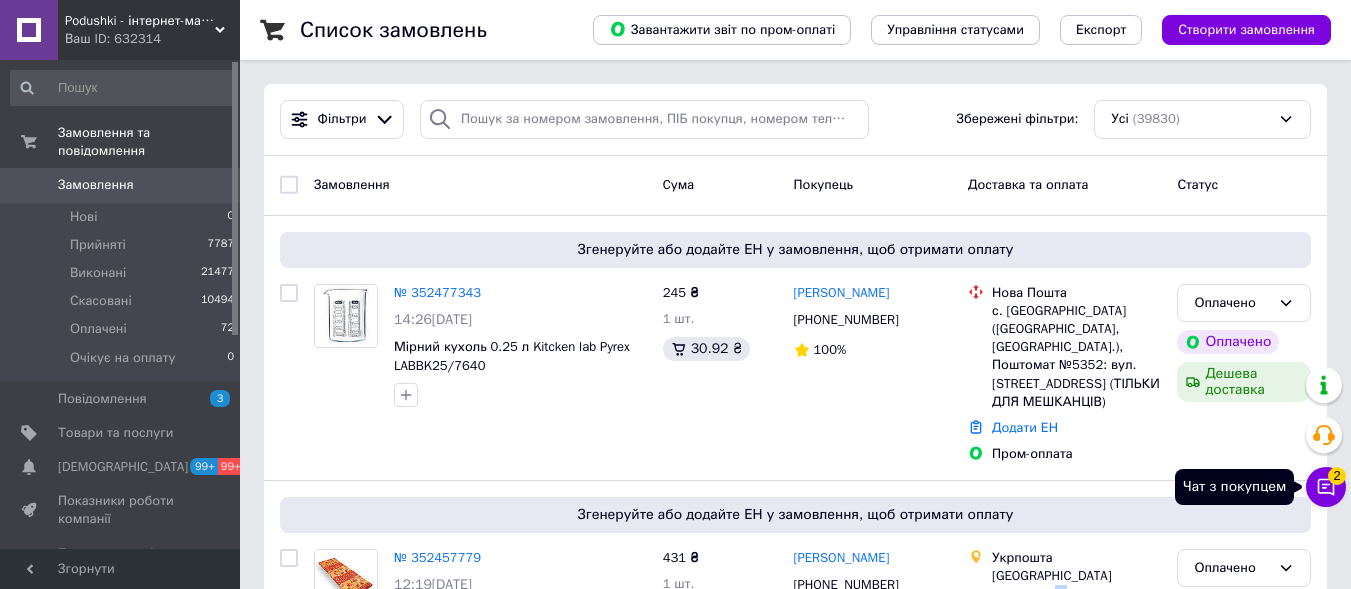click on "2" at bounding box center (1337, 475) 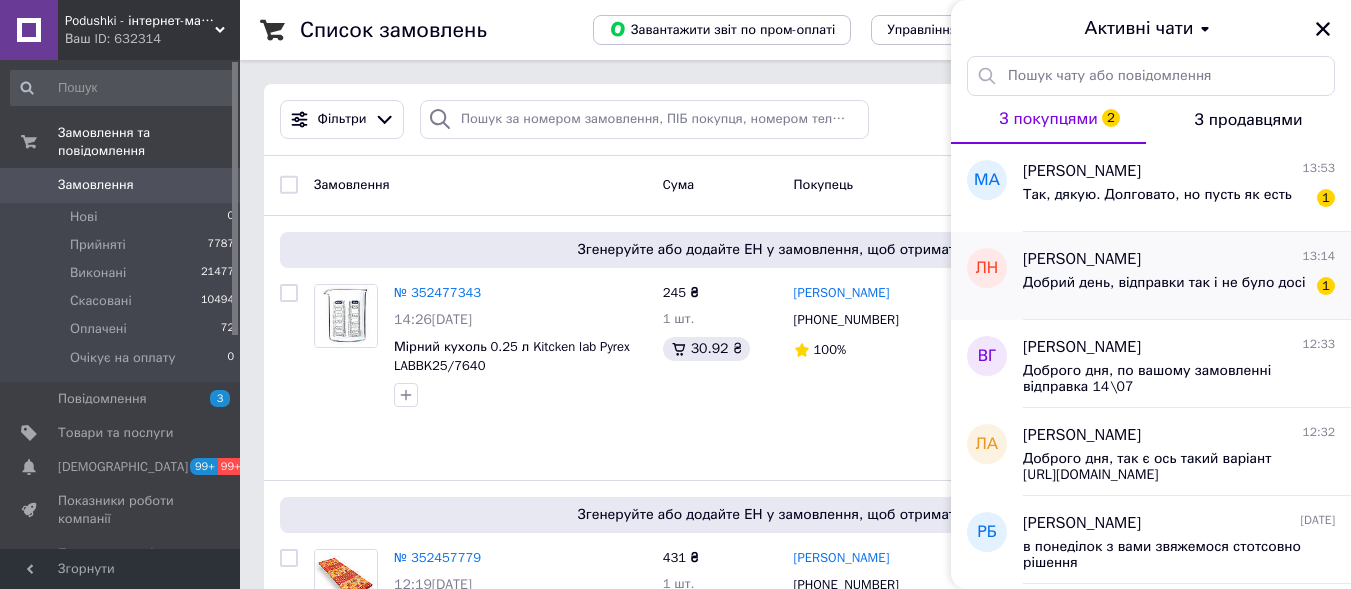 click on "Добрий день, відправки так і не було досі" at bounding box center [1164, 283] 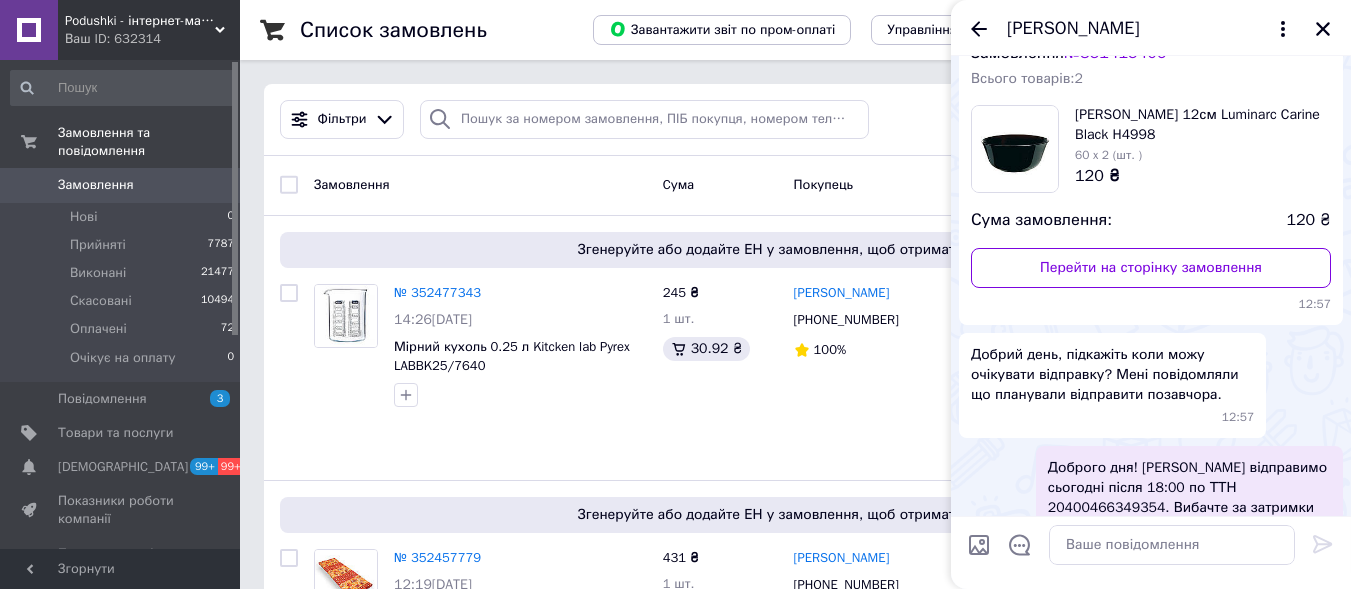 scroll, scrollTop: 0, scrollLeft: 0, axis: both 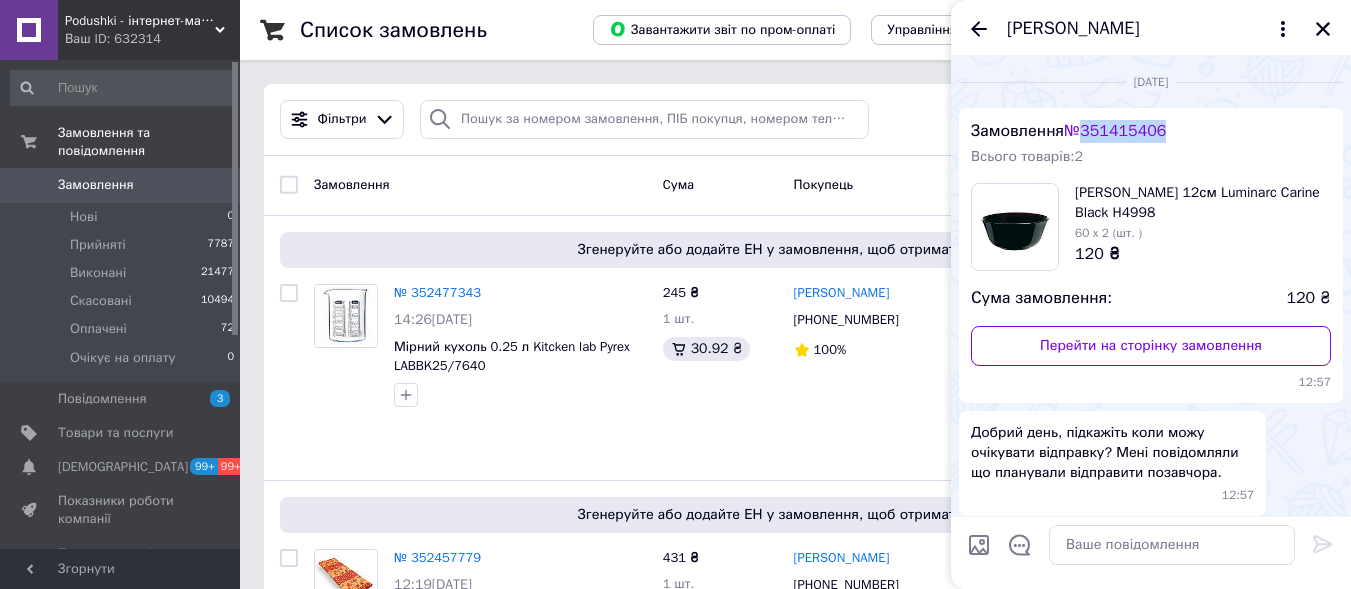 copy on "351415406" 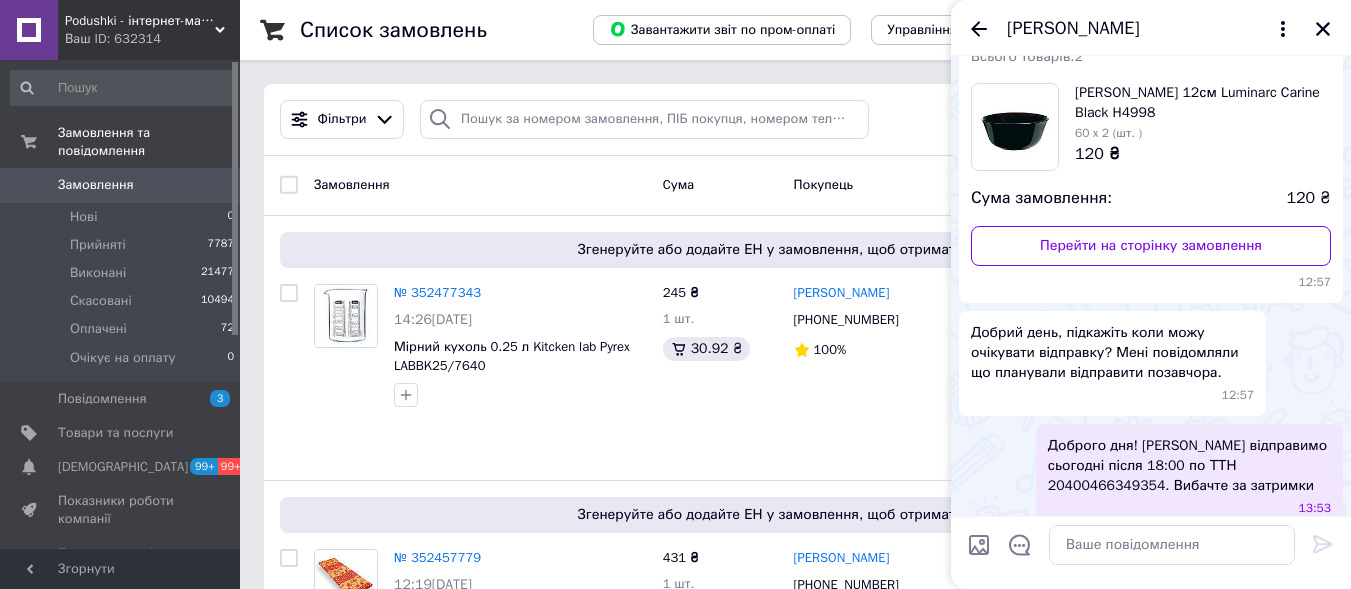 scroll, scrollTop: 278, scrollLeft: 0, axis: vertical 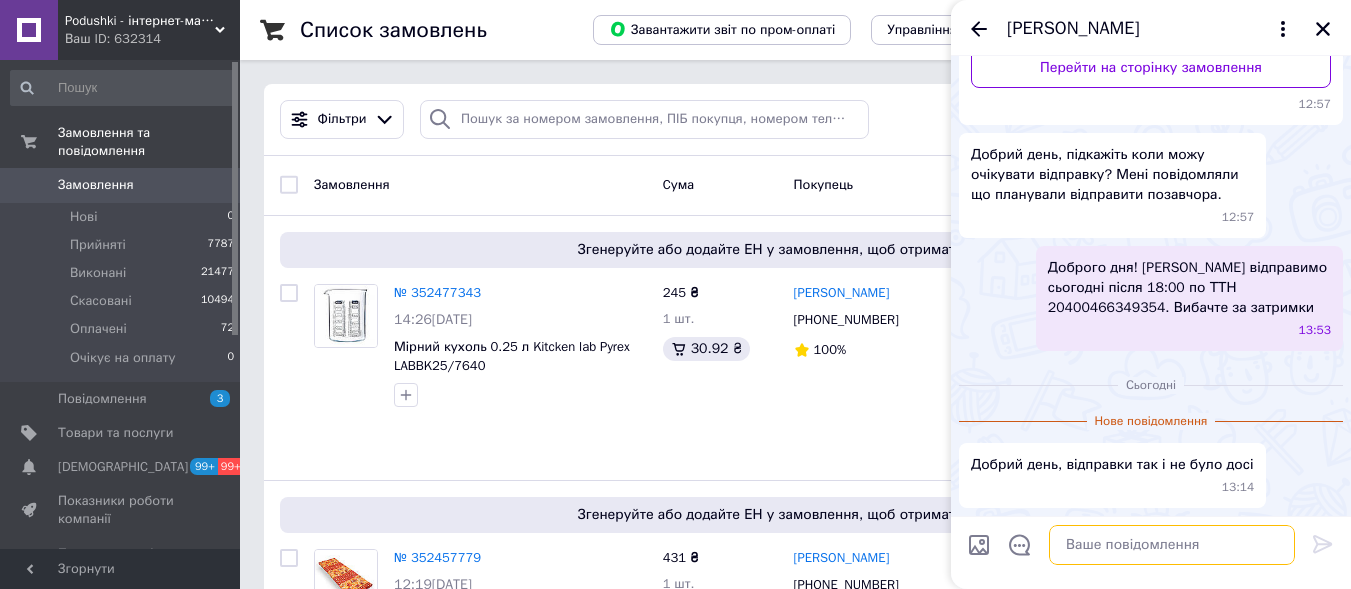 click at bounding box center [1172, 545] 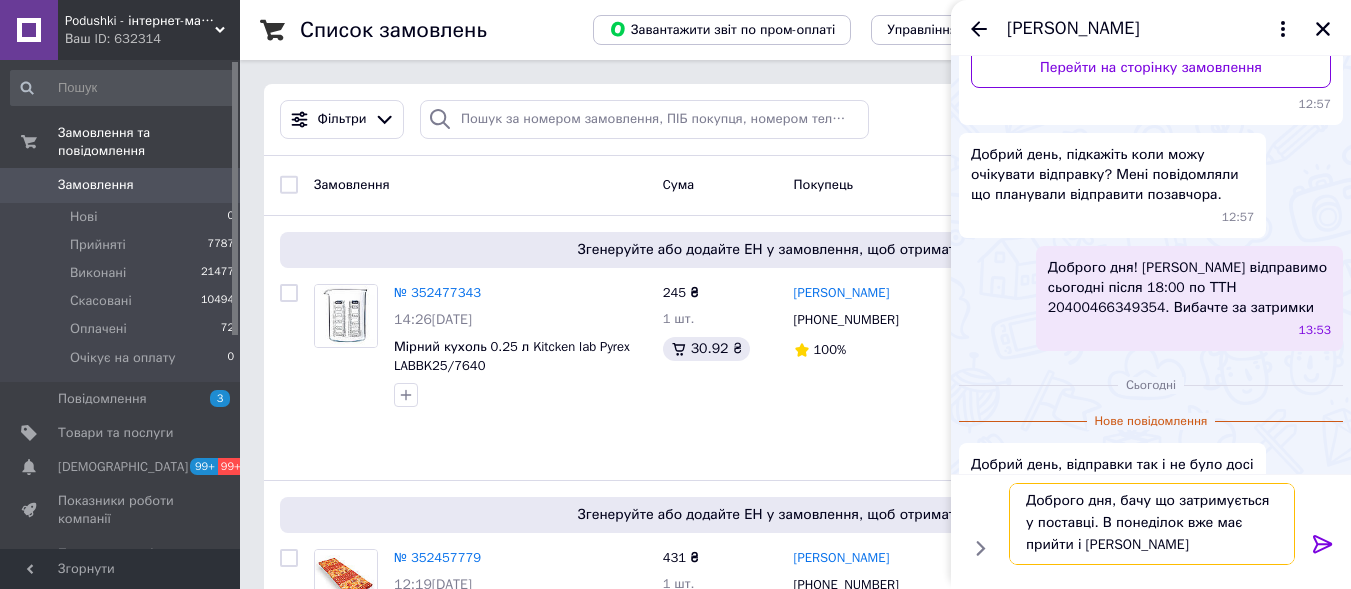scroll, scrollTop: 2, scrollLeft: 0, axis: vertical 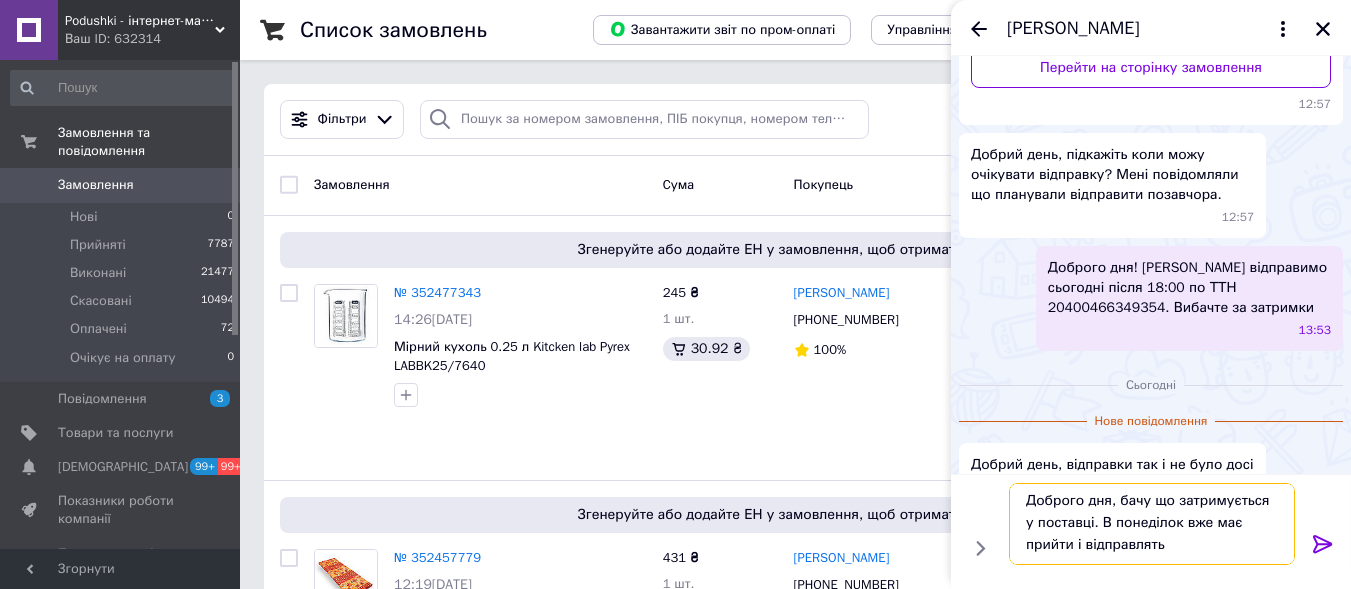 type on "Доброго дня, бачу що затримується у поставці. В понеділок вже має прийти і відправлять" 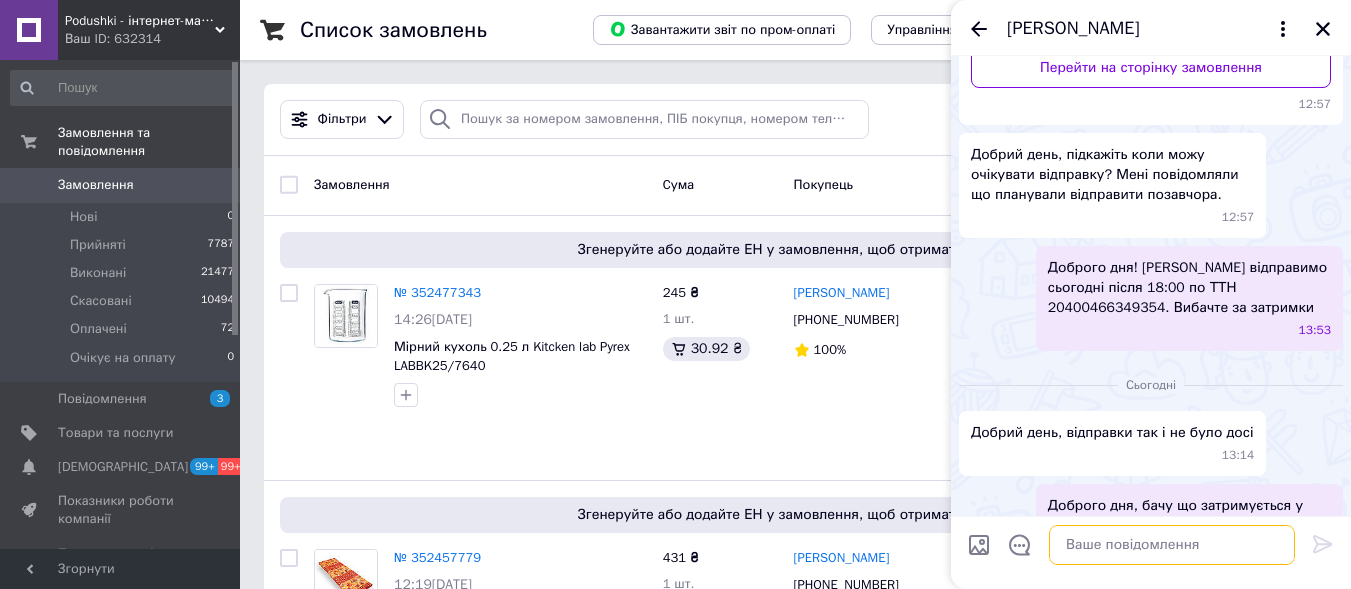 scroll, scrollTop: 0, scrollLeft: 0, axis: both 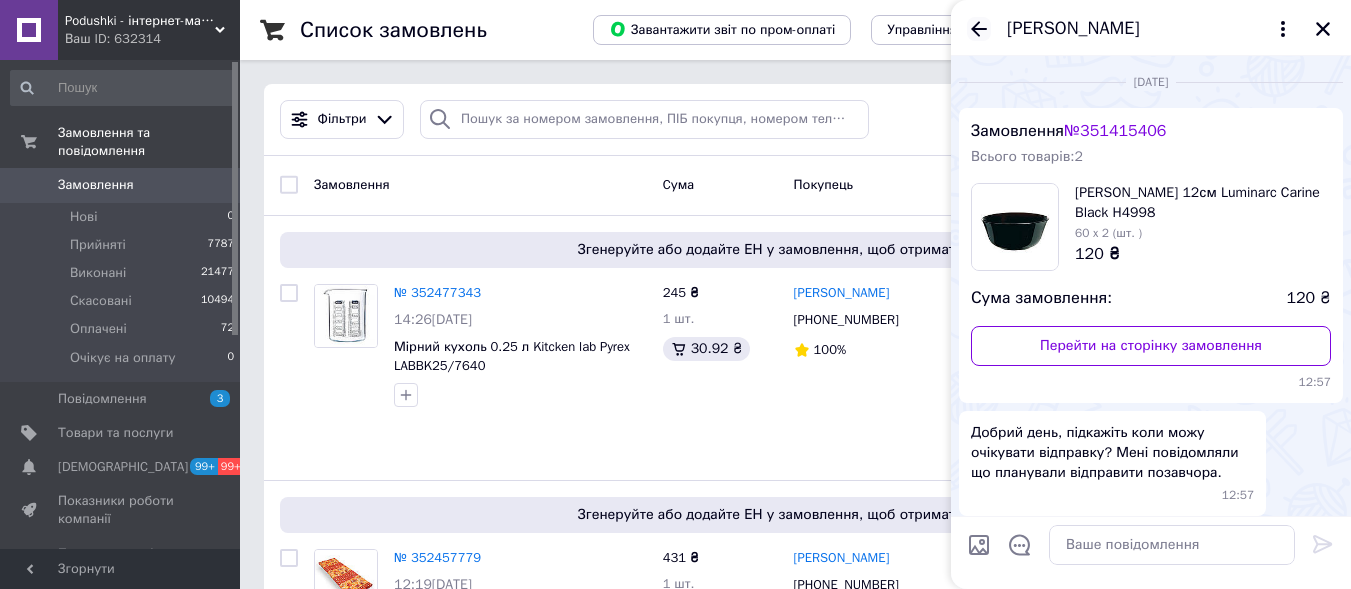 click 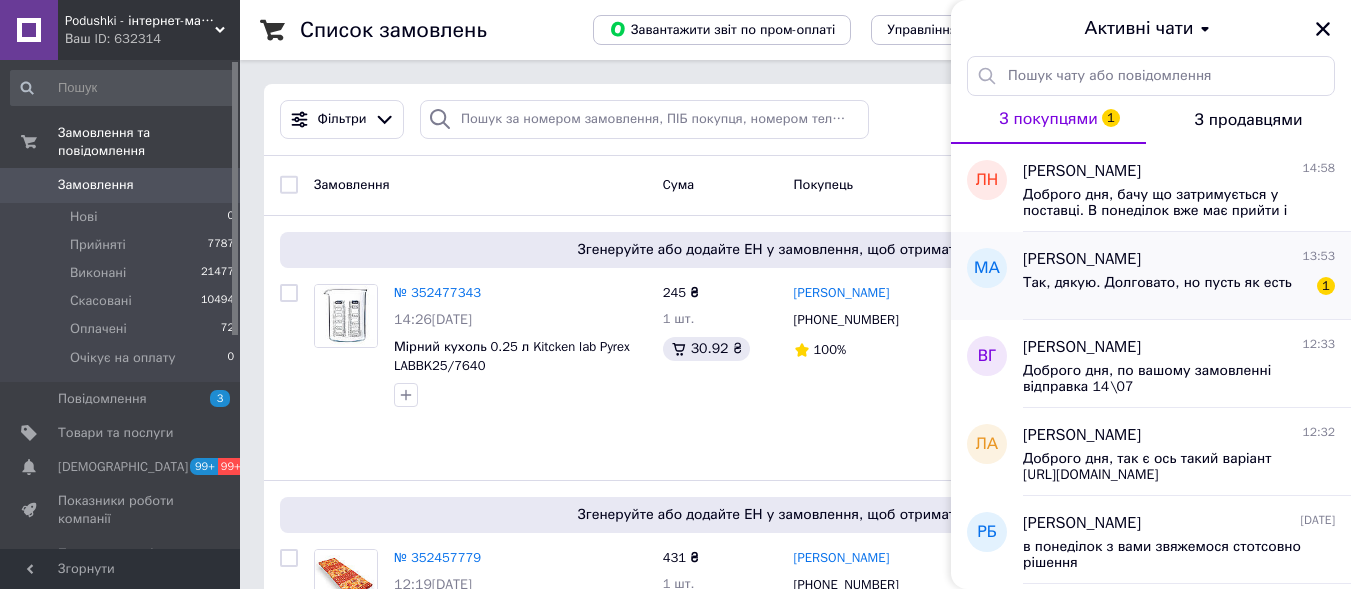 click on "[PERSON_NAME]" at bounding box center (1082, 259) 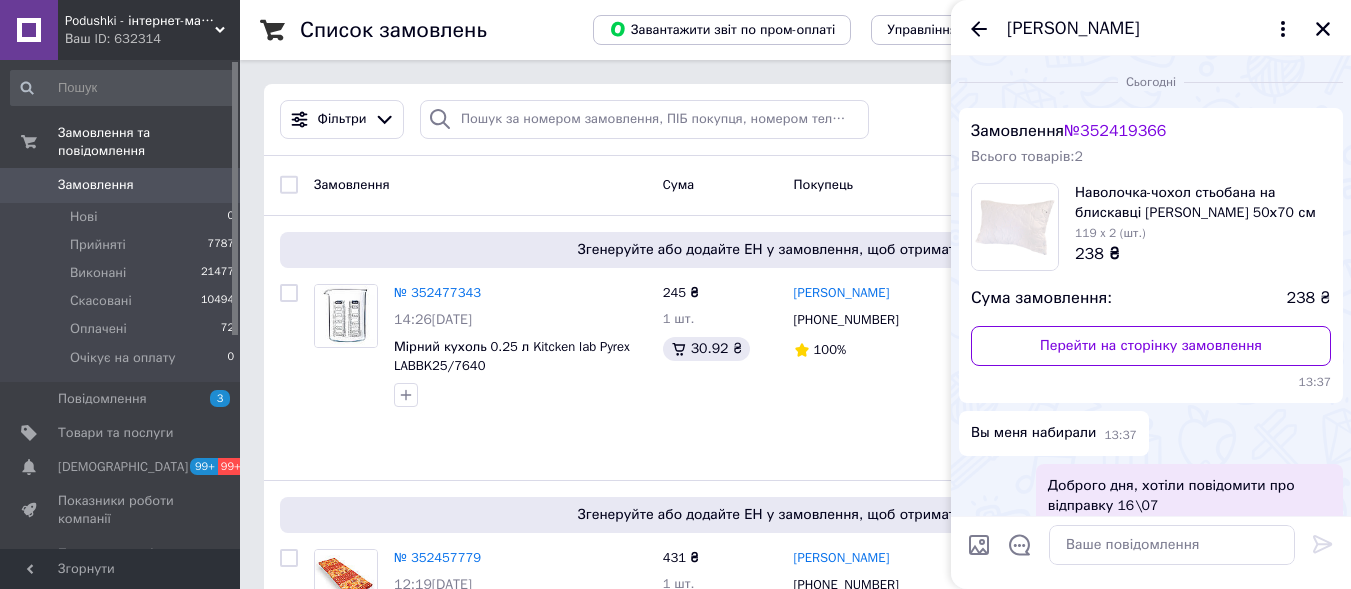 scroll, scrollTop: 150, scrollLeft: 0, axis: vertical 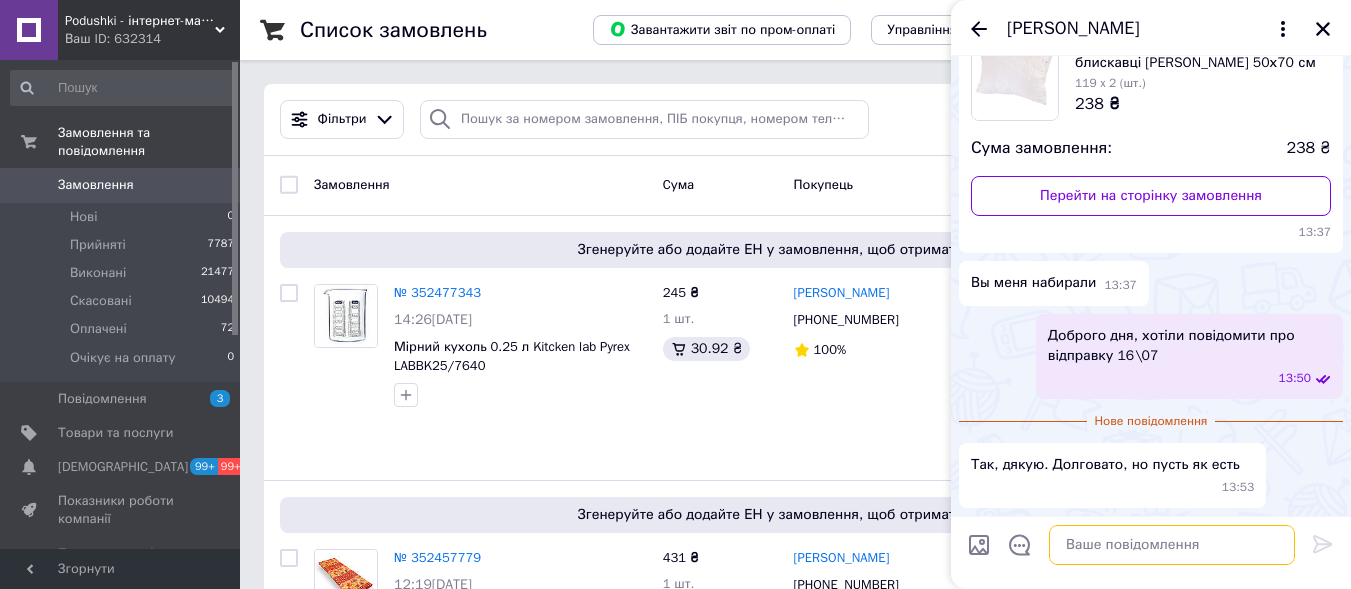 drag, startPoint x: 1161, startPoint y: 456, endPoint x: 1125, endPoint y: 548, distance: 98.79271 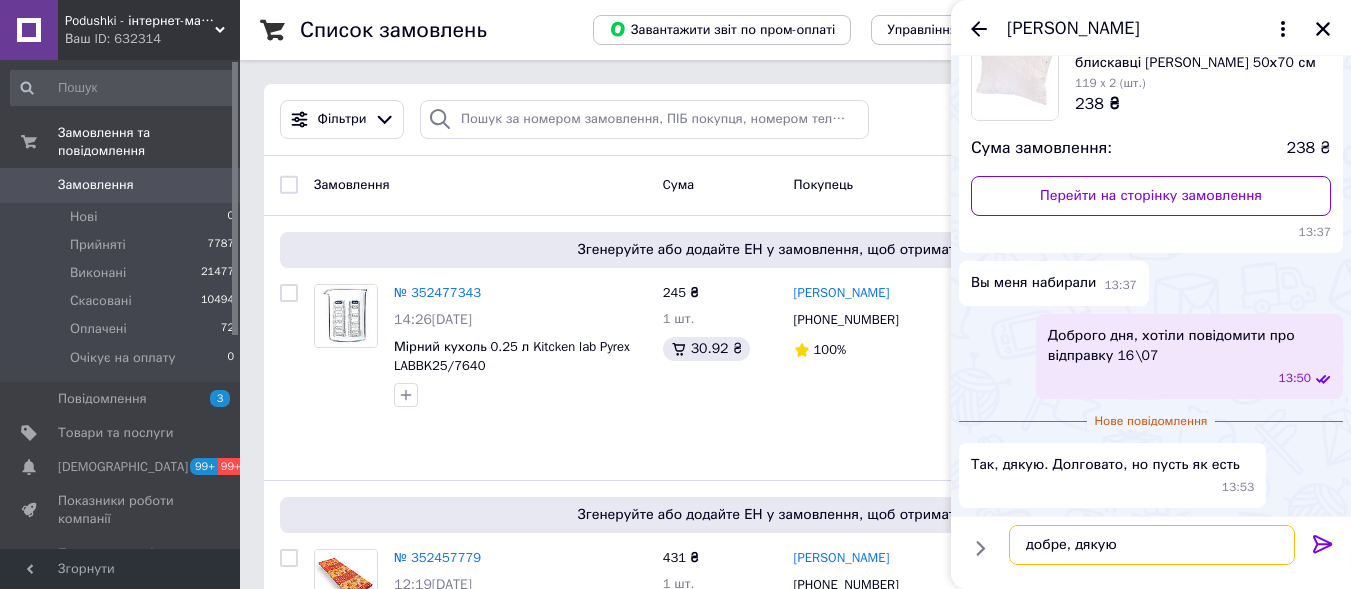 type on "добре, дякую" 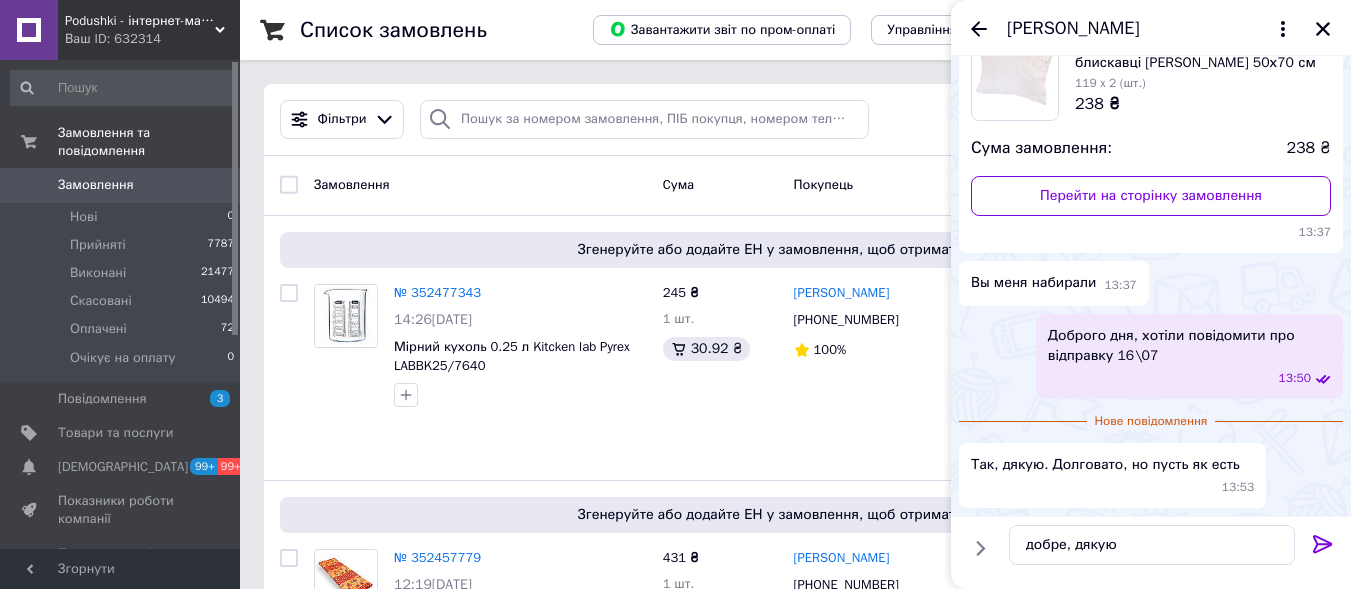 click 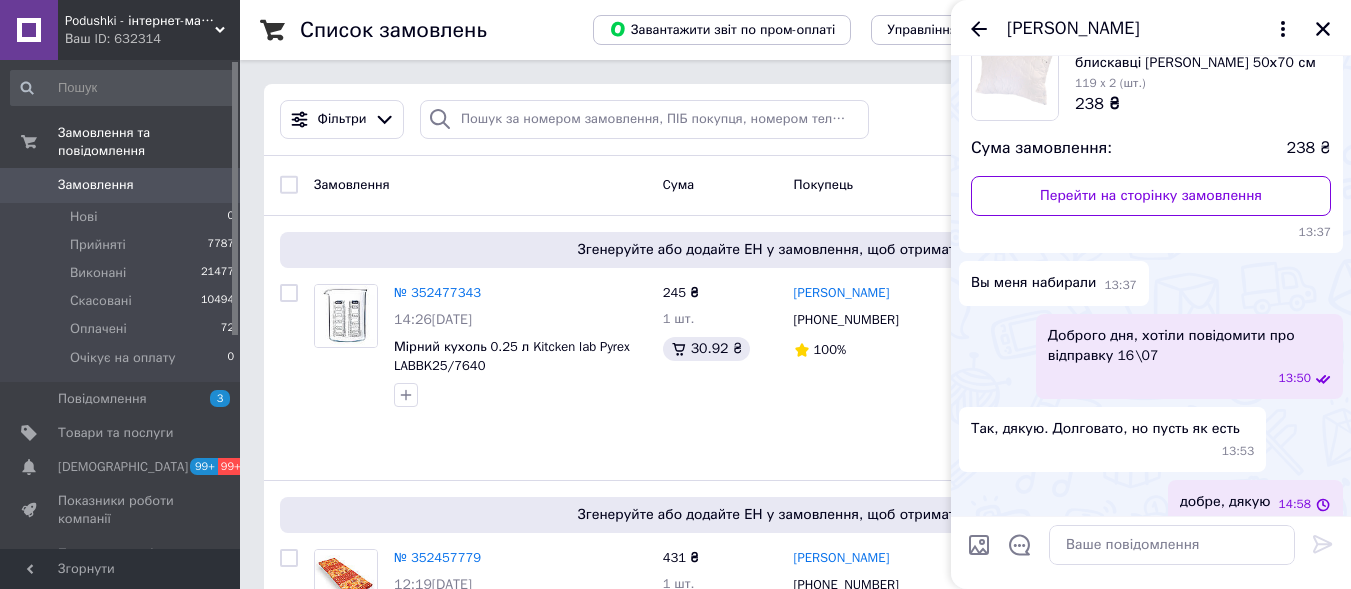 scroll, scrollTop: 167, scrollLeft: 0, axis: vertical 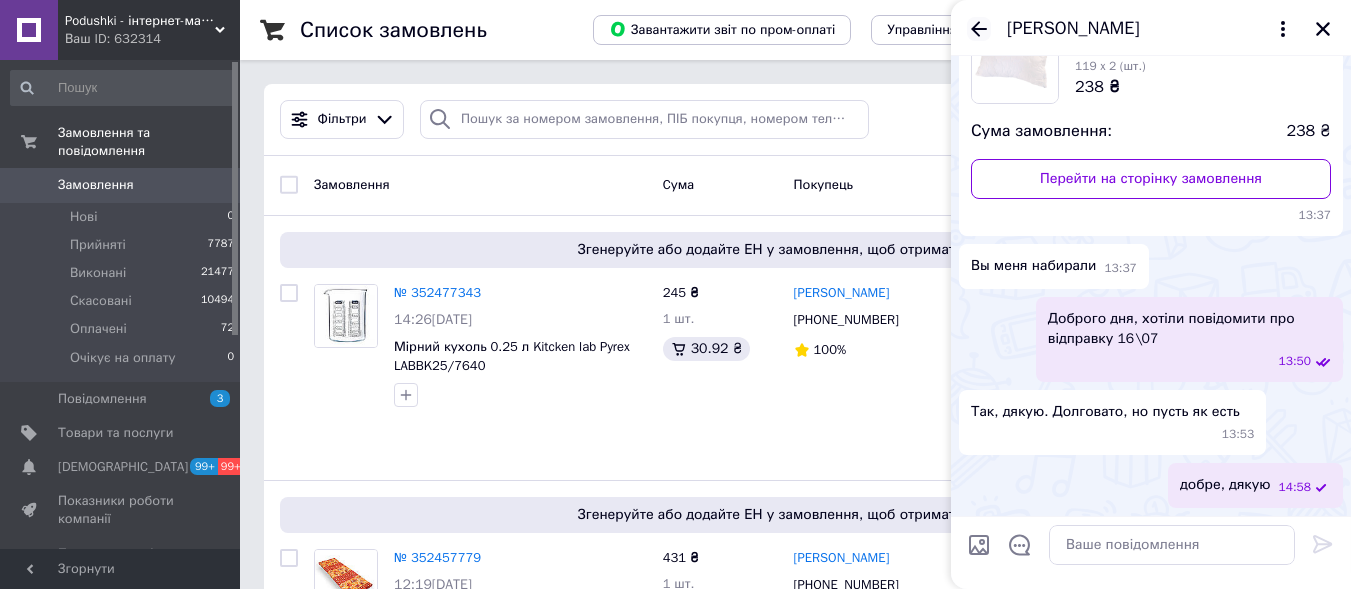 click 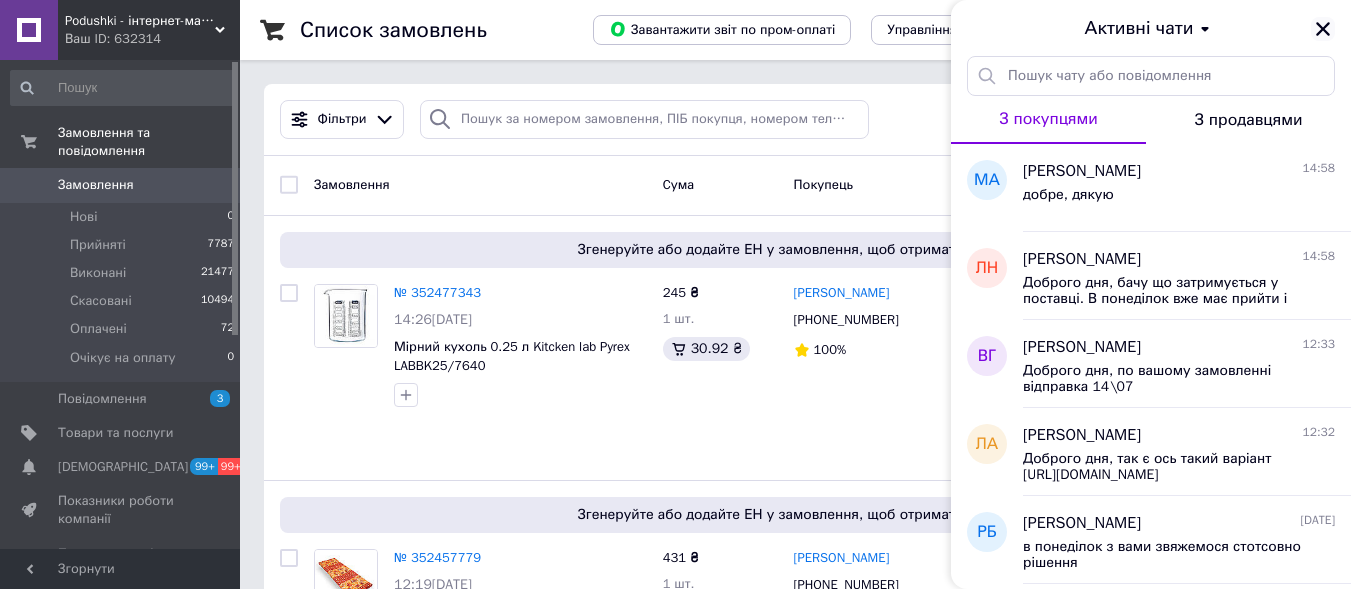 click 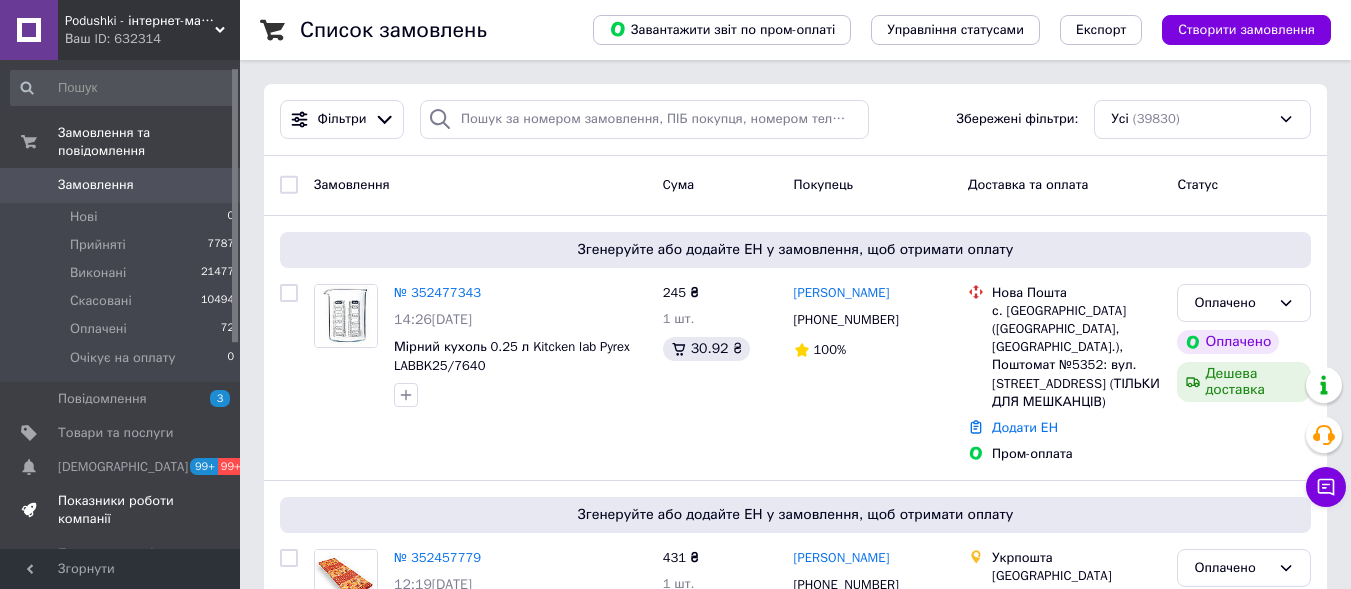 scroll, scrollTop: 100, scrollLeft: 0, axis: vertical 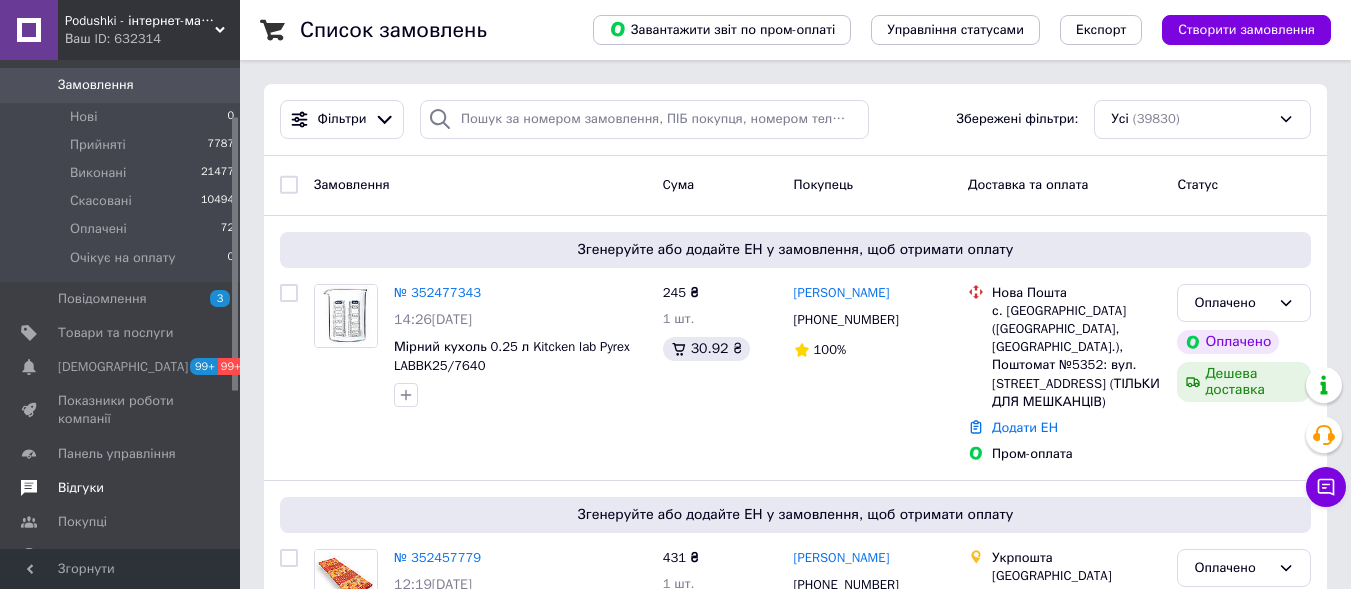 click on "Відгуки" at bounding box center (81, 488) 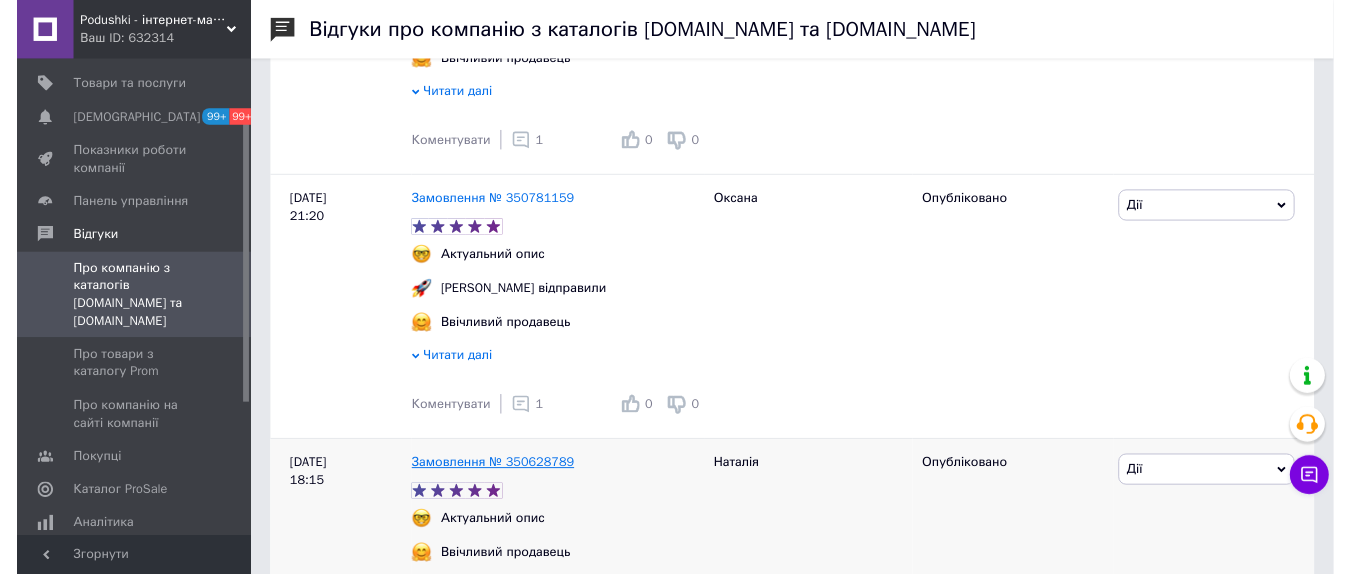 scroll, scrollTop: 3200, scrollLeft: 0, axis: vertical 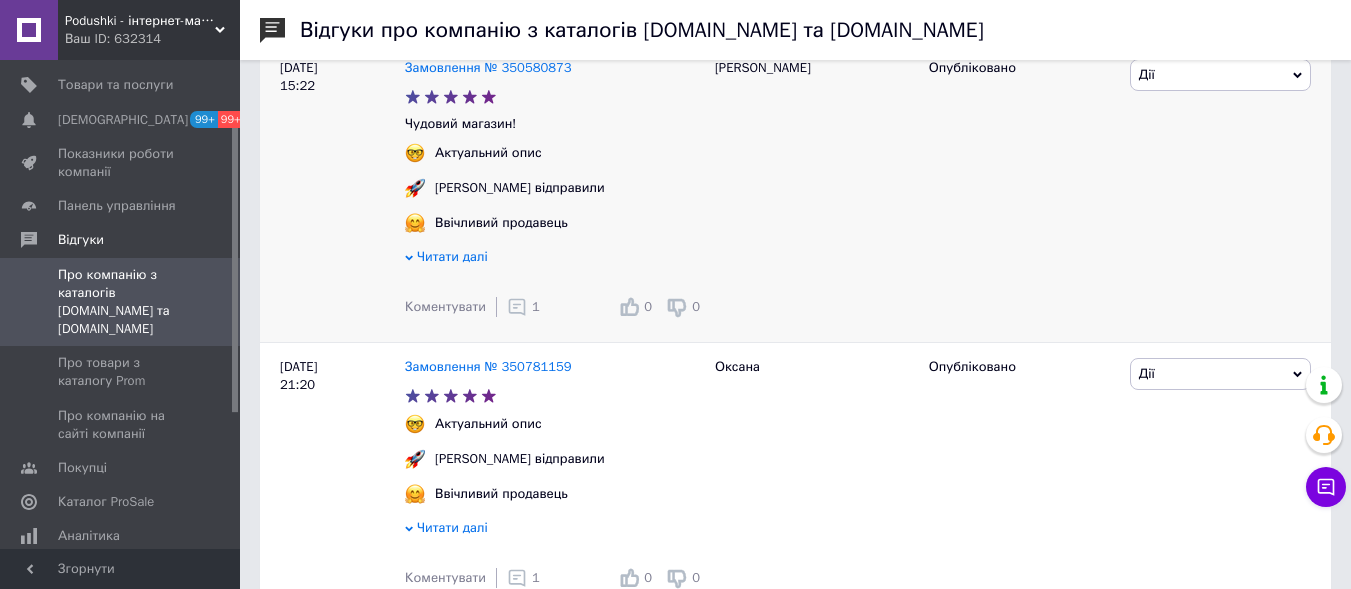 click 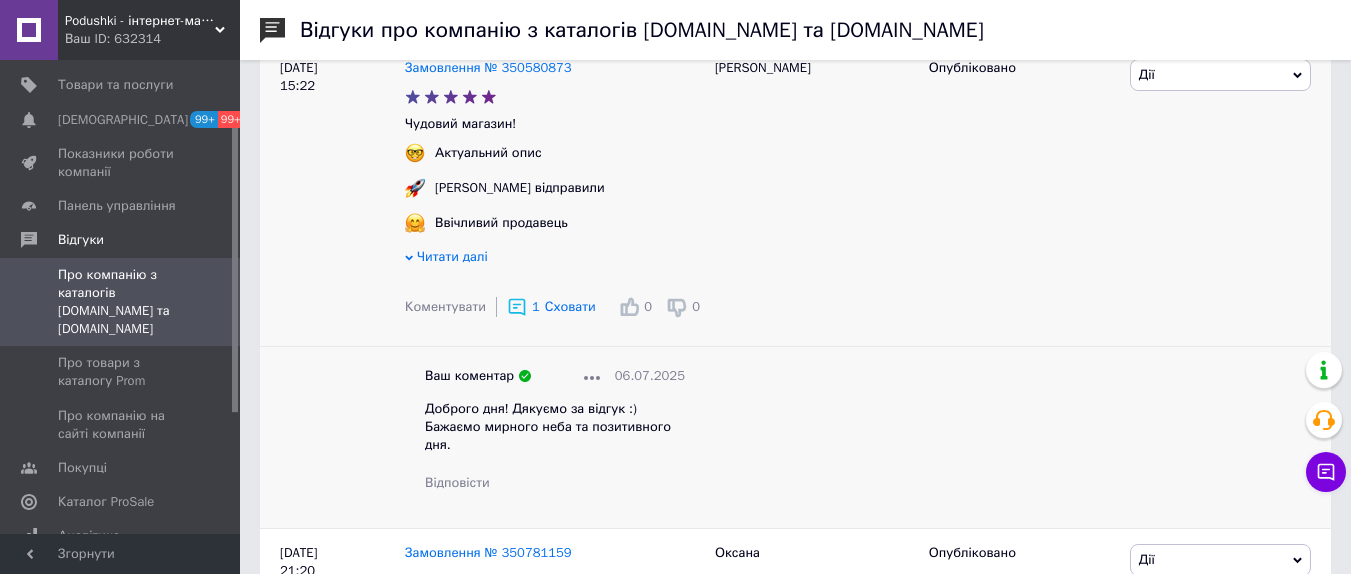 scroll, scrollTop: 3300, scrollLeft: 0, axis: vertical 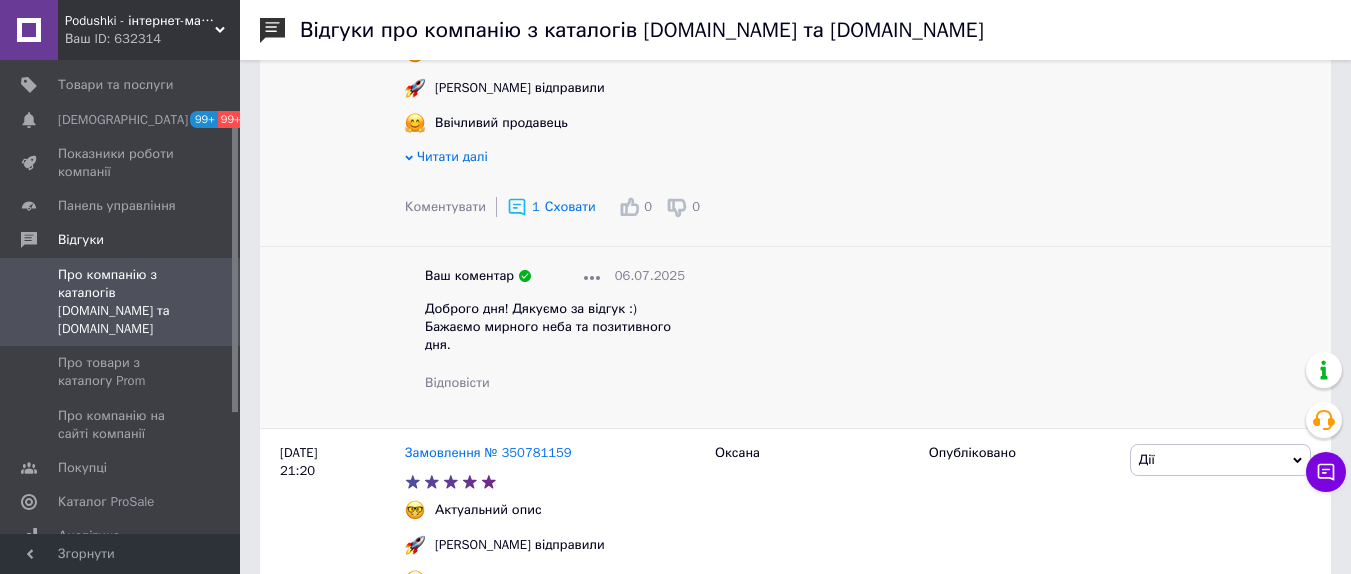 click on "Доброго дня! Дякуємо за відгук :) Бажаємо мирного неба та позитивного дня." at bounding box center (548, 326) 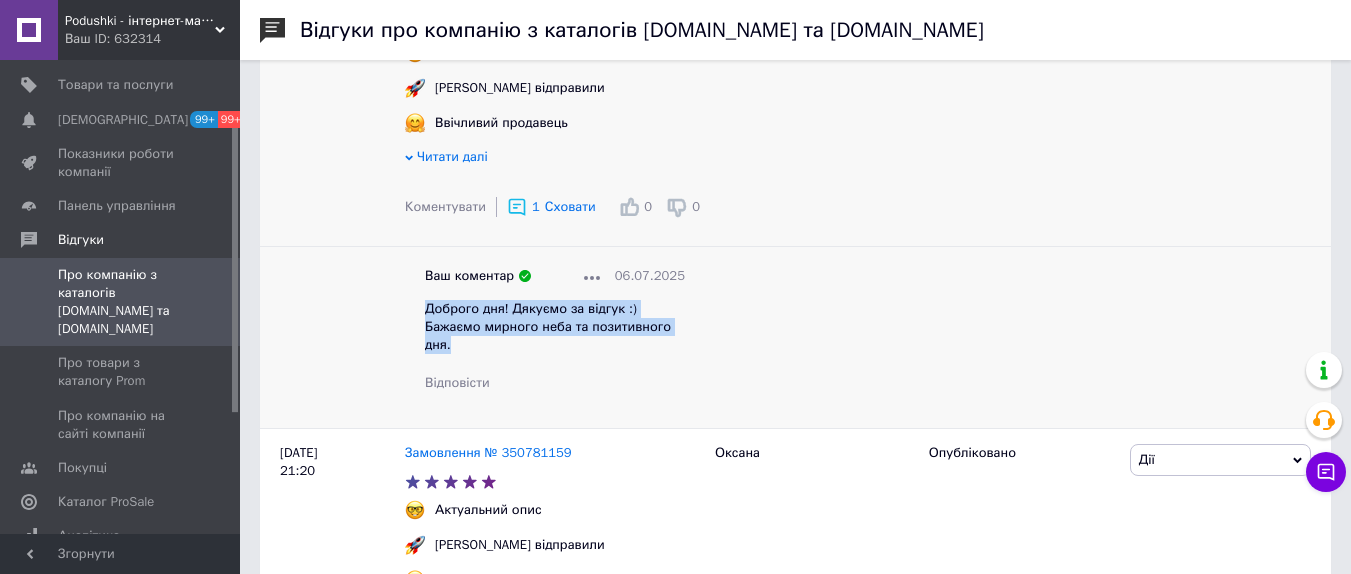 copy on "Доброго дня! Дякуємо за відгук :) Бажаємо мирного неба та позитивного дня." 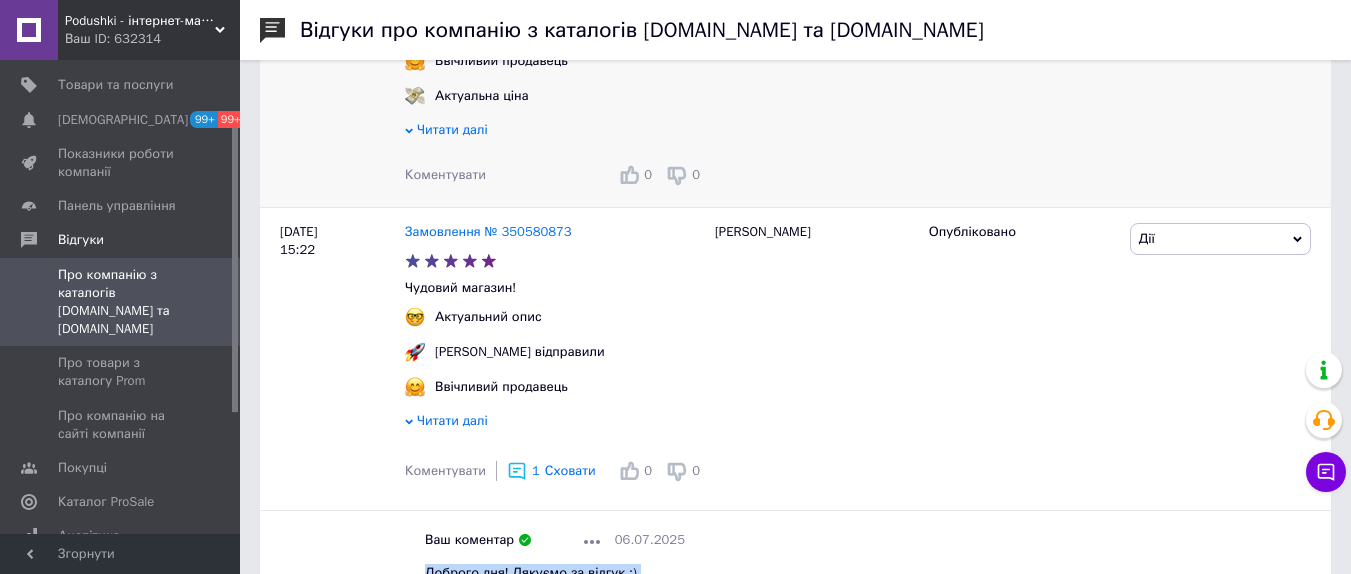 scroll, scrollTop: 2900, scrollLeft: 0, axis: vertical 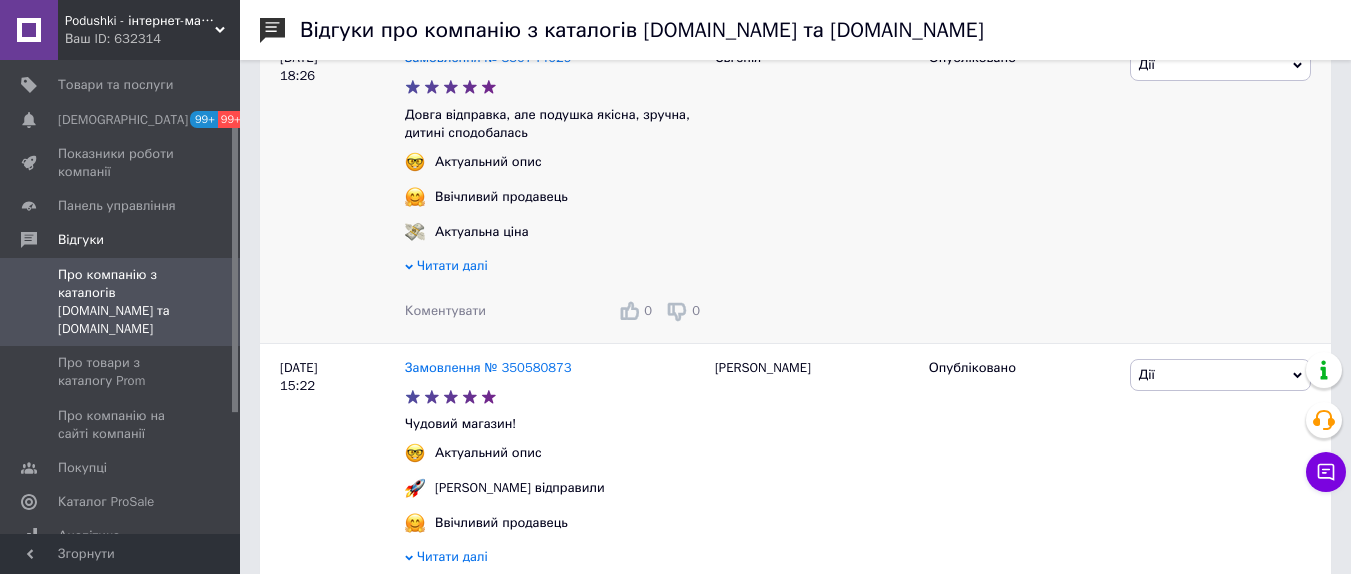 click on "Коментувати" at bounding box center [445, 310] 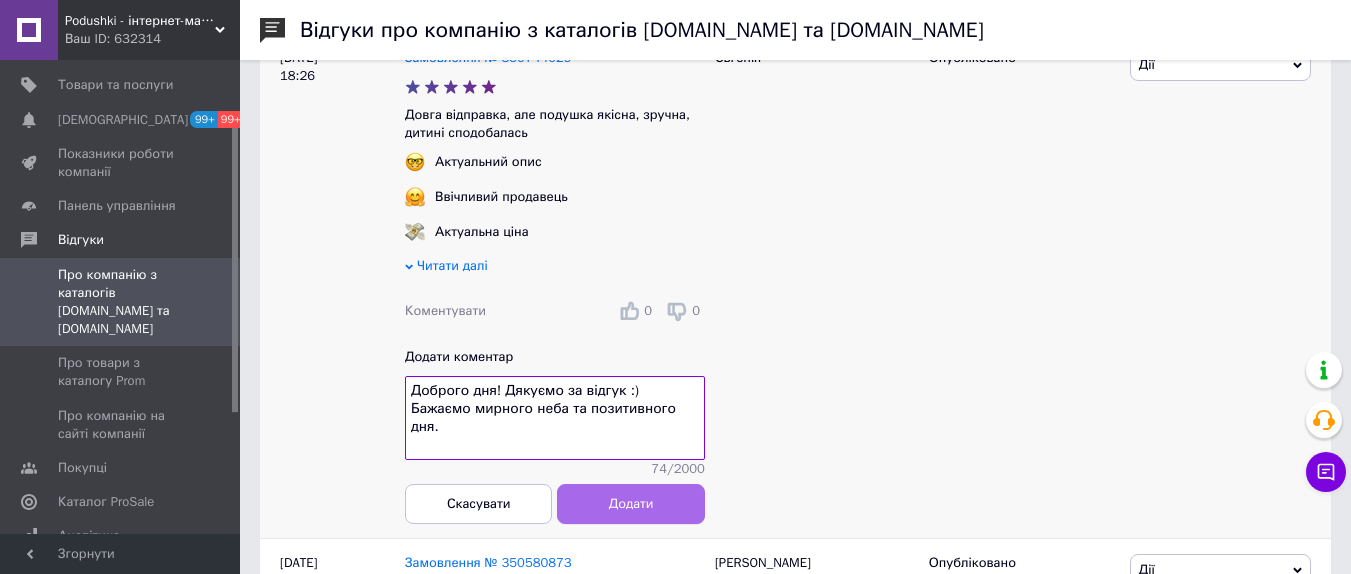 type on "Доброго дня! Дякуємо за відгук :) Бажаємо мирного неба та позитивного дня." 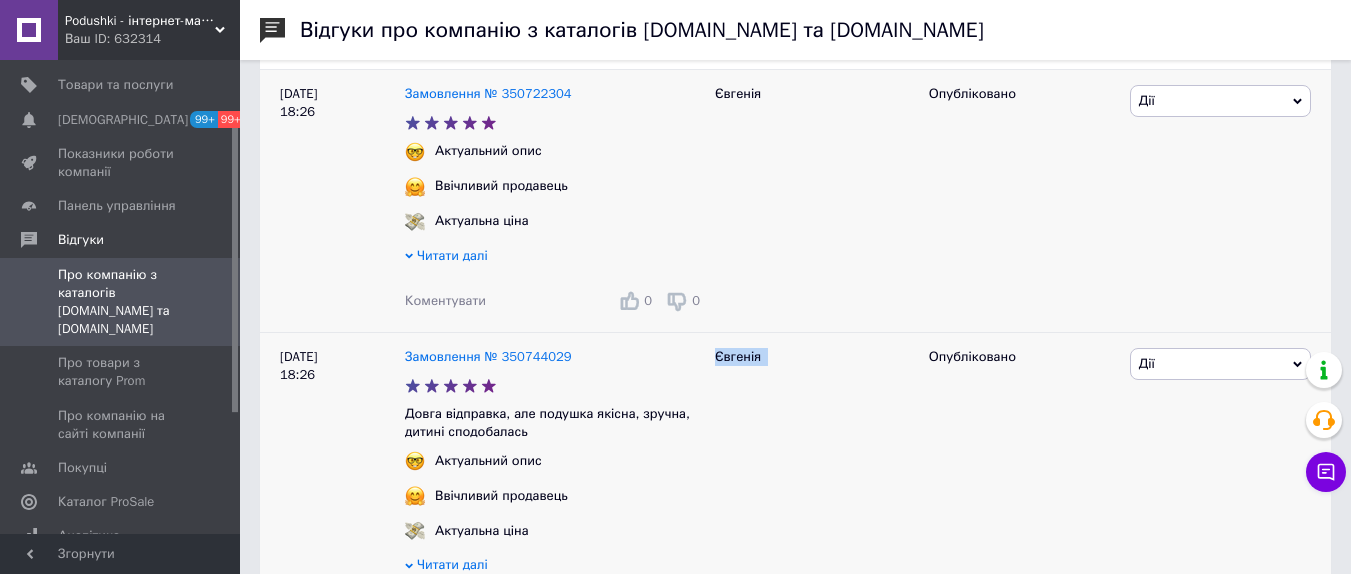 scroll, scrollTop: 2600, scrollLeft: 0, axis: vertical 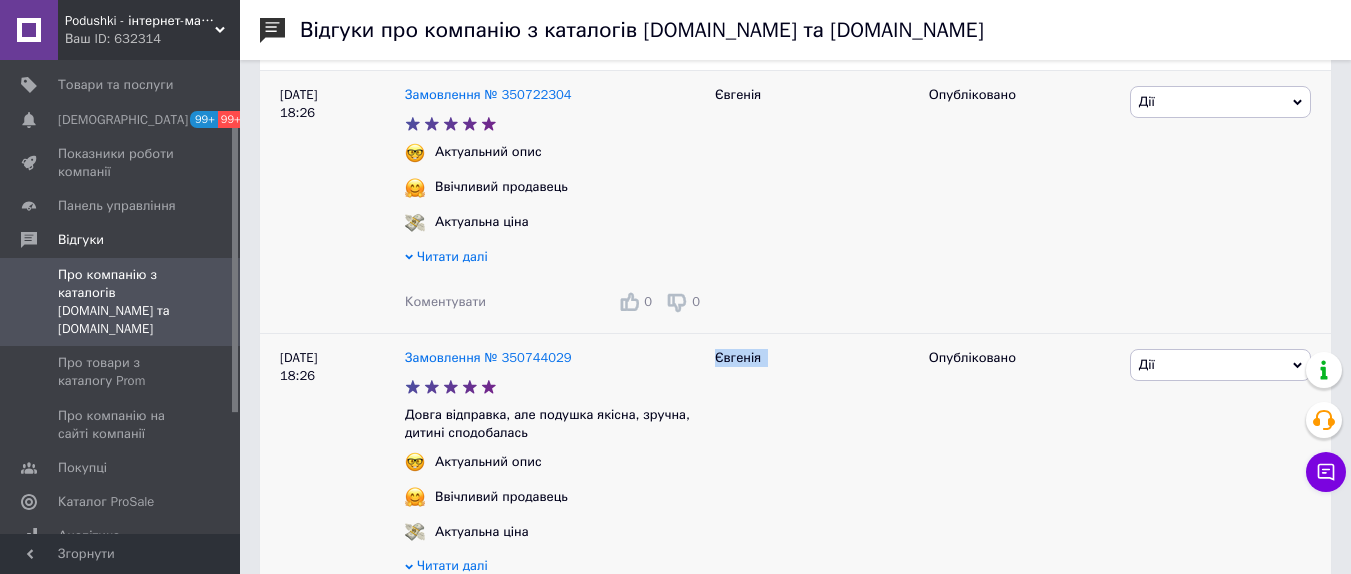 click on "Коментувати" at bounding box center (445, 301) 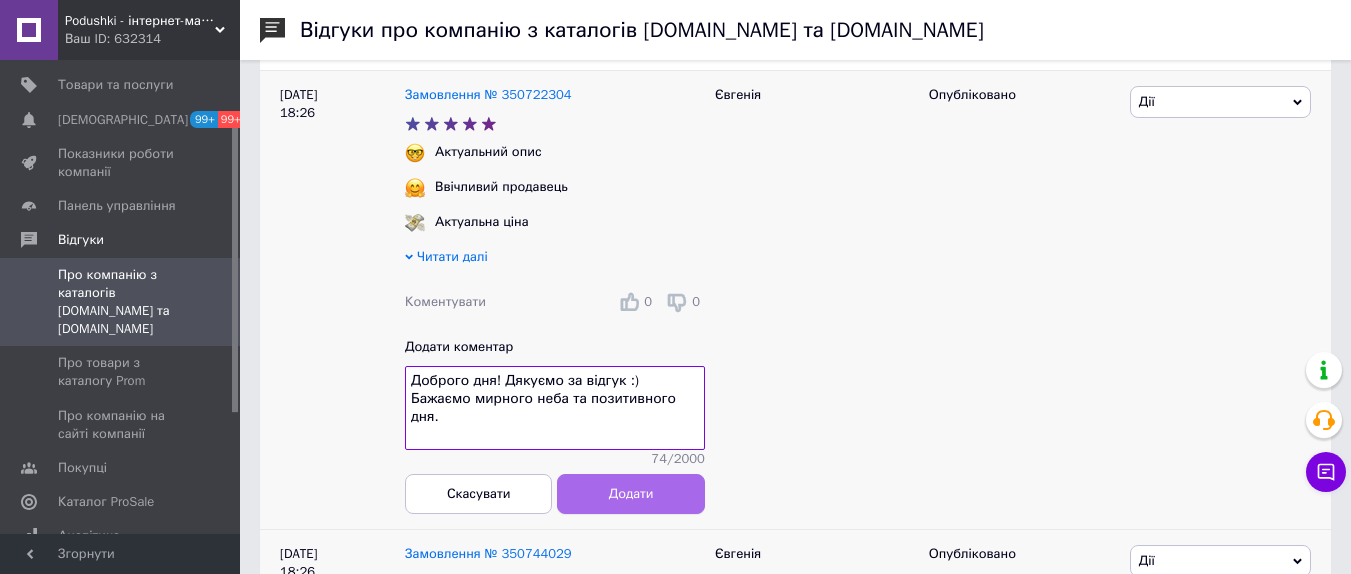 type on "Доброго дня! Дякуємо за відгук :) Бажаємо мирного неба та позитивного дня." 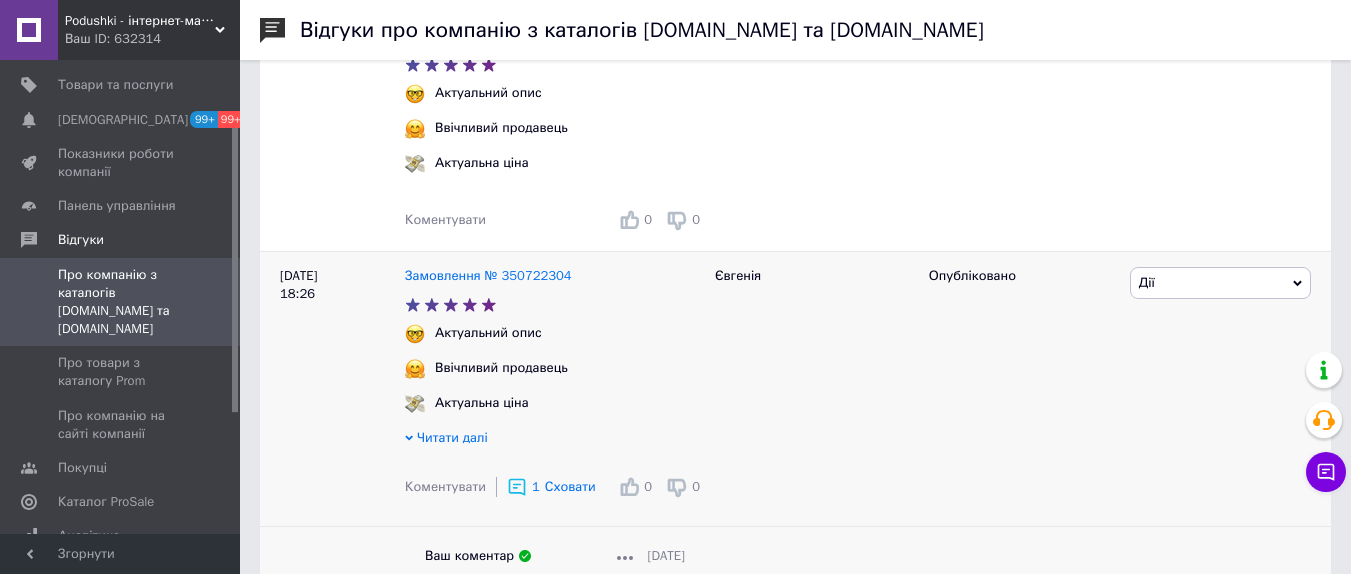 scroll, scrollTop: 2300, scrollLeft: 0, axis: vertical 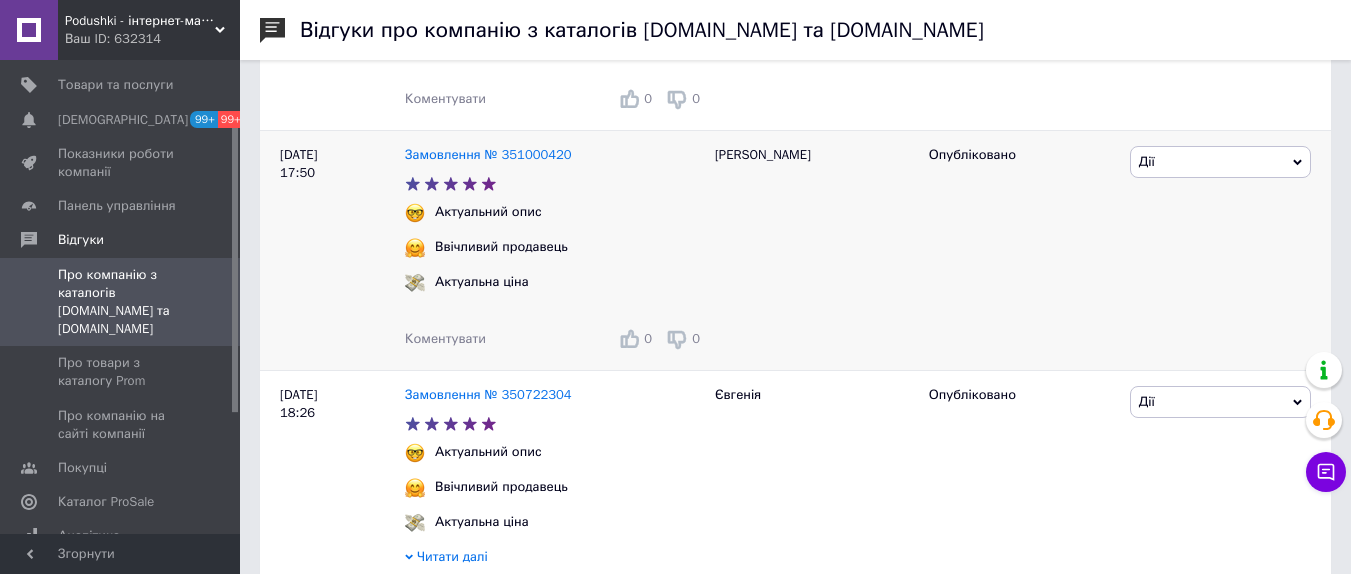 click on "Коментувати" at bounding box center (445, 338) 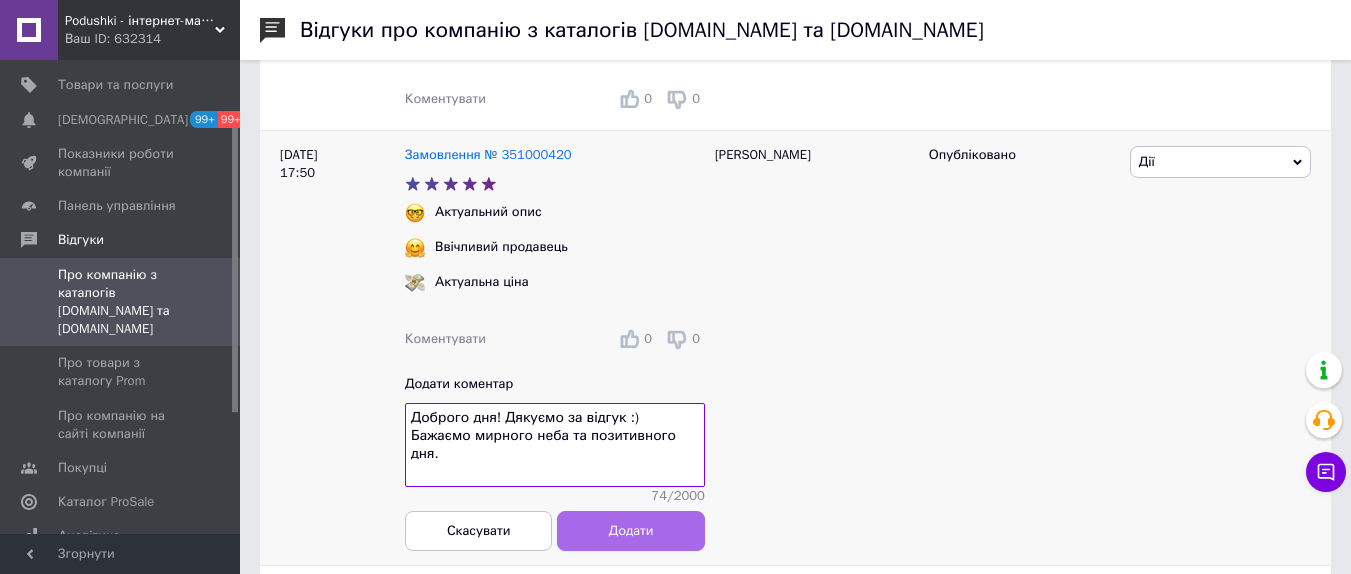 type on "Доброго дня! Дякуємо за відгук :) Бажаємо мирного неба та позитивного дня." 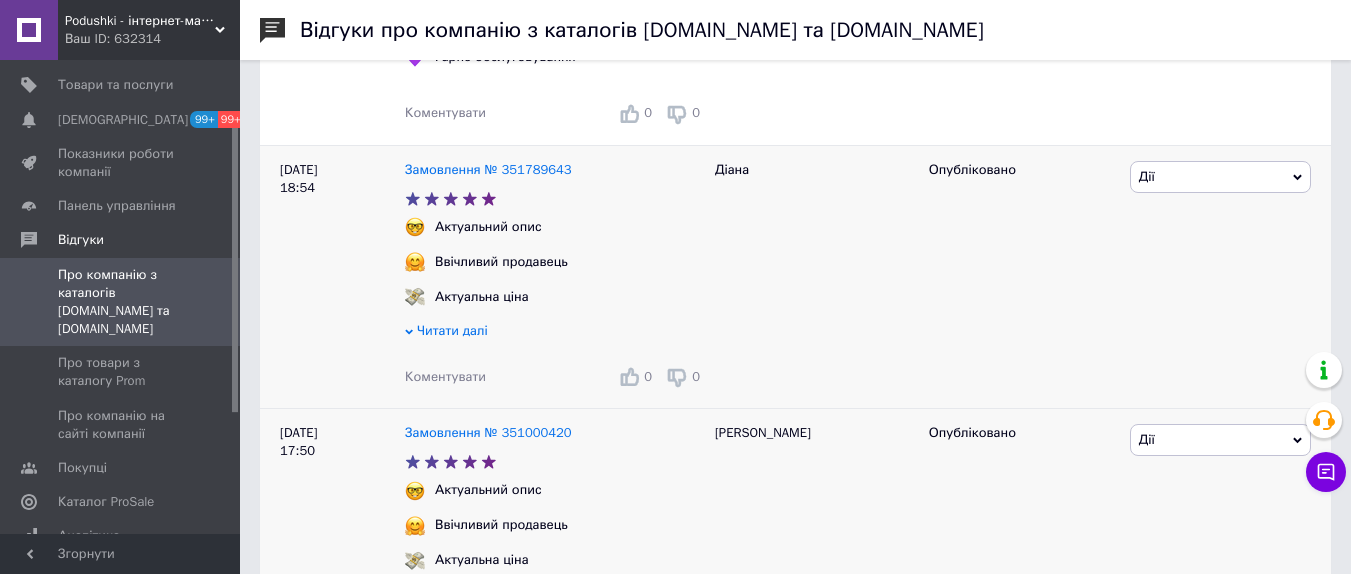 scroll, scrollTop: 2000, scrollLeft: 0, axis: vertical 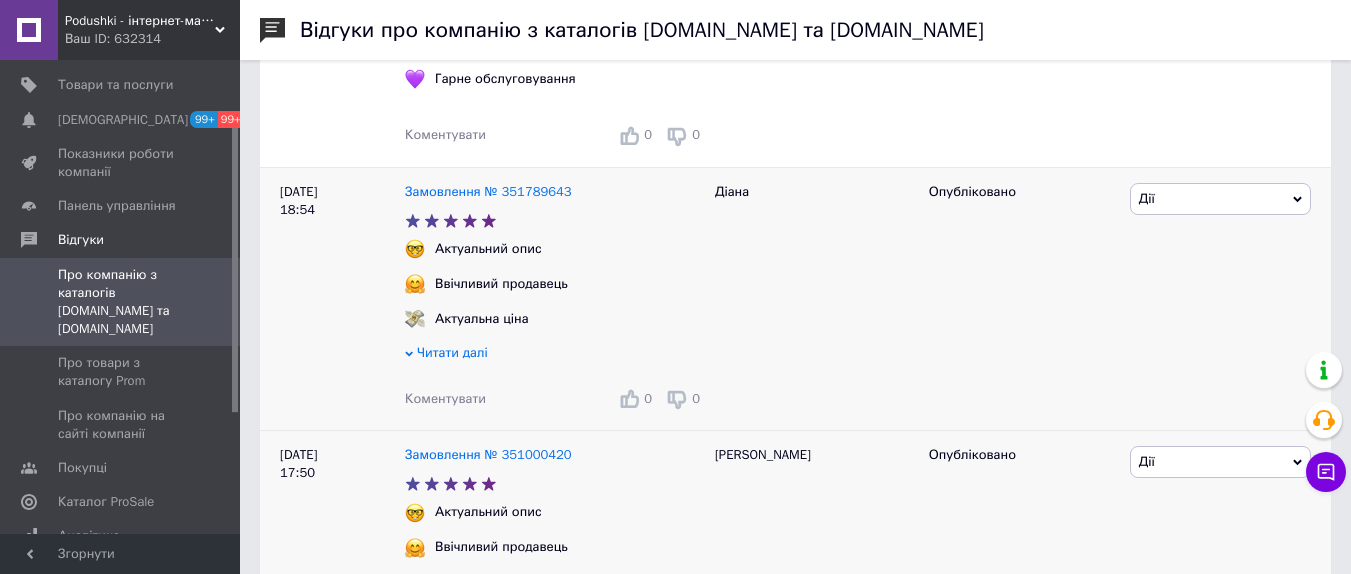 click on "Коментувати" at bounding box center (445, 398) 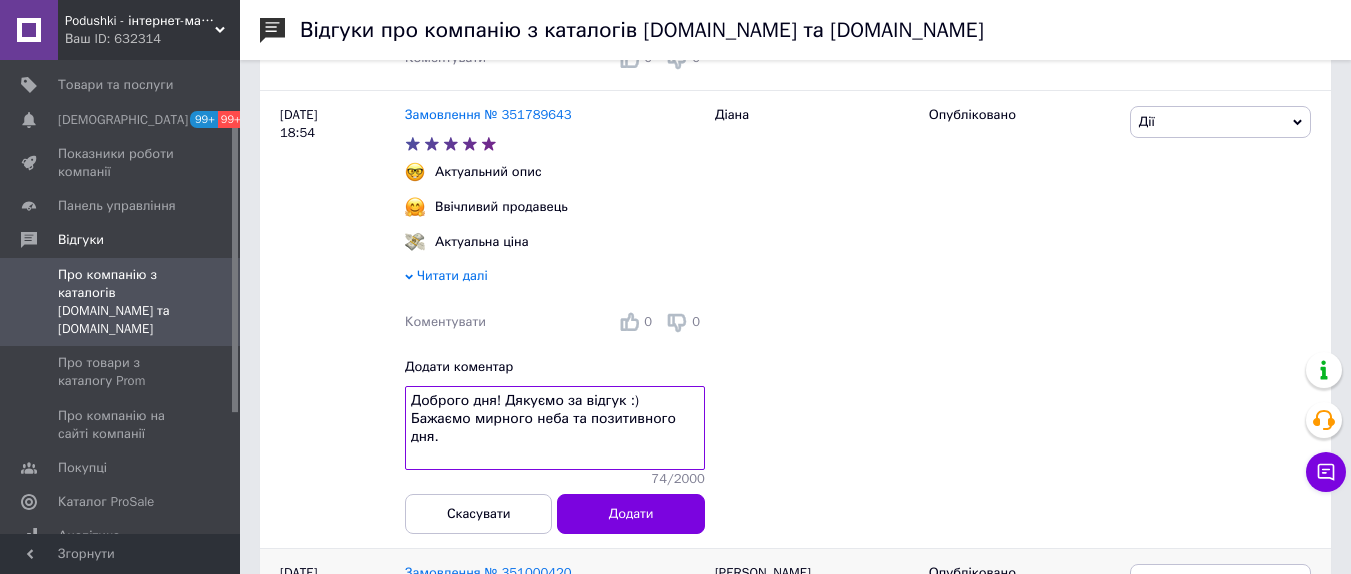 scroll, scrollTop: 2200, scrollLeft: 0, axis: vertical 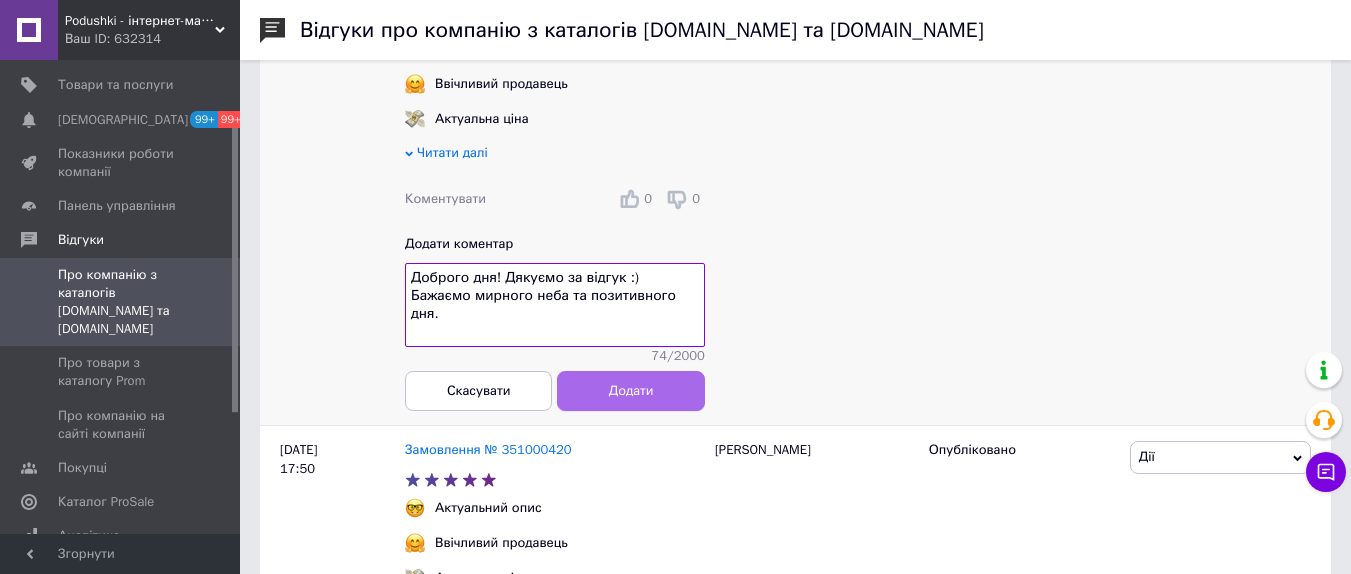 type on "Доброго дня! Дякуємо за відгук :) Бажаємо мирного неба та позитивного дня." 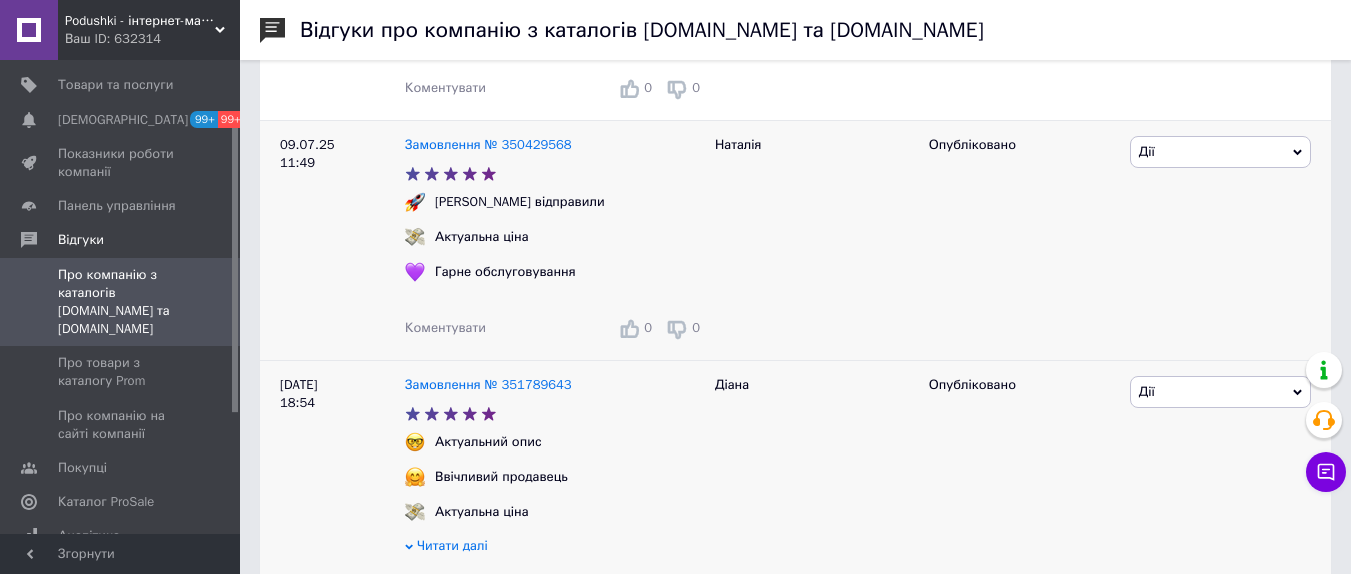 scroll, scrollTop: 1800, scrollLeft: 0, axis: vertical 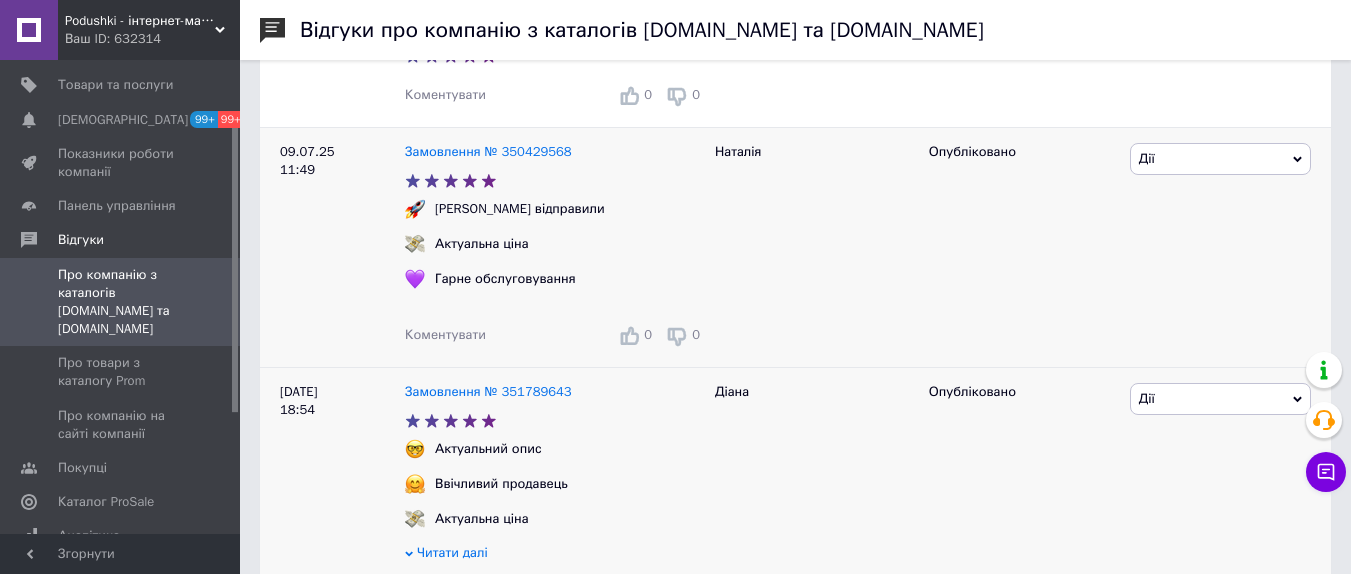 click on "Коментувати" at bounding box center (445, 334) 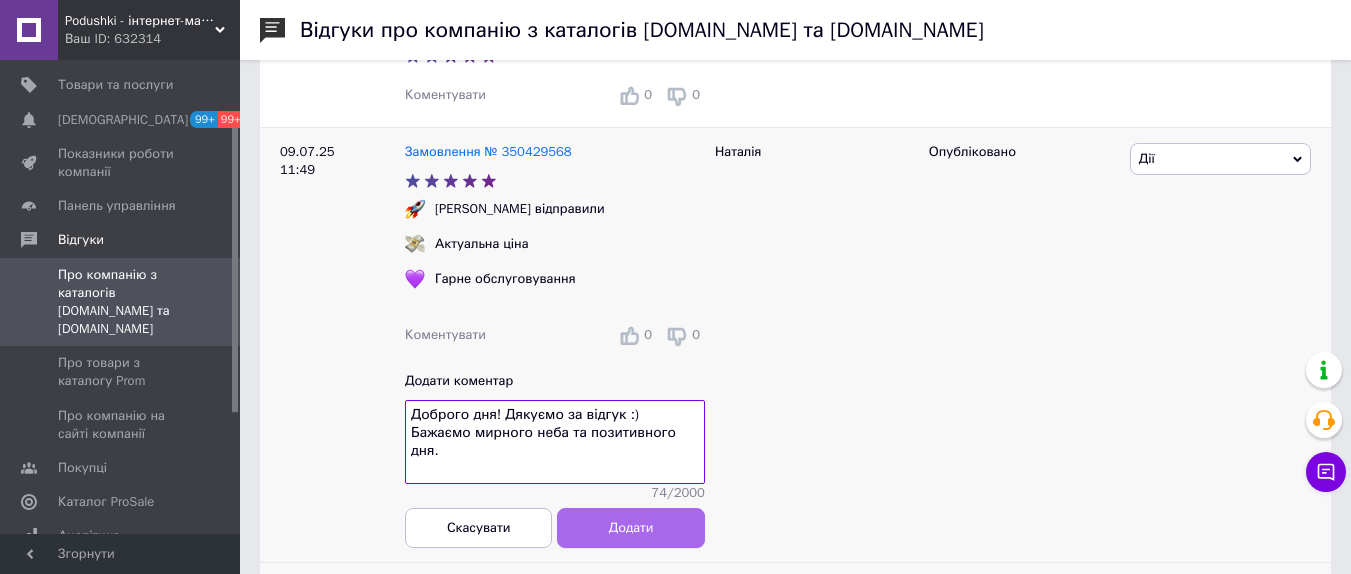 type on "Доброго дня! Дякуємо за відгук :) Бажаємо мирного неба та позитивного дня." 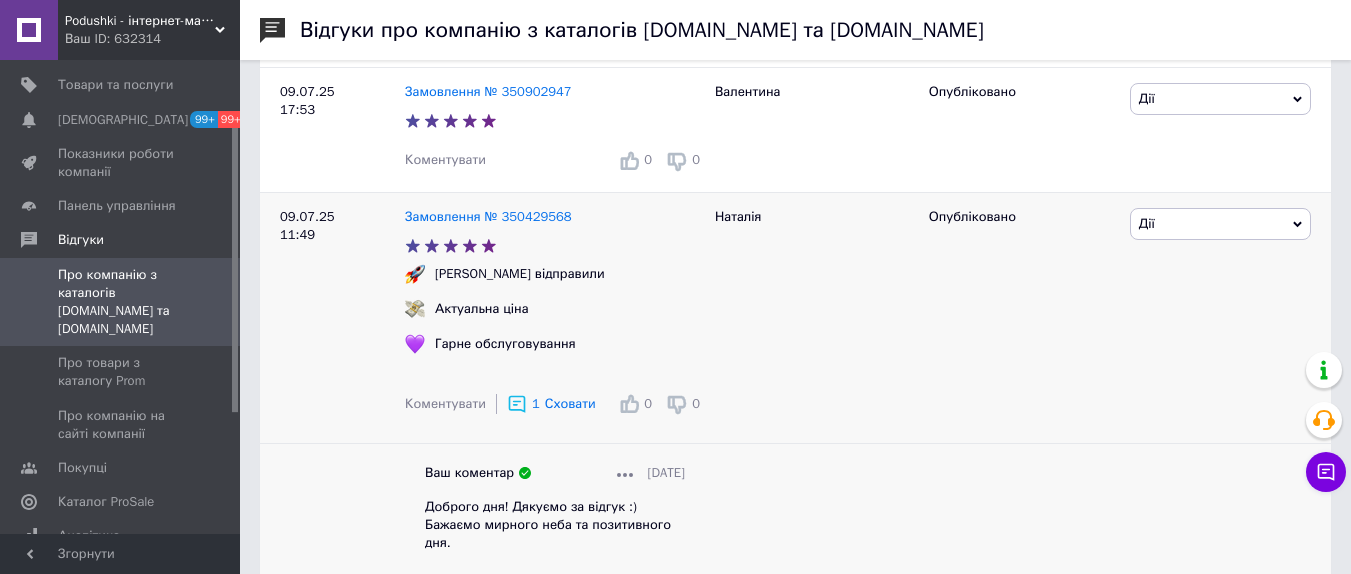 scroll, scrollTop: 1600, scrollLeft: 0, axis: vertical 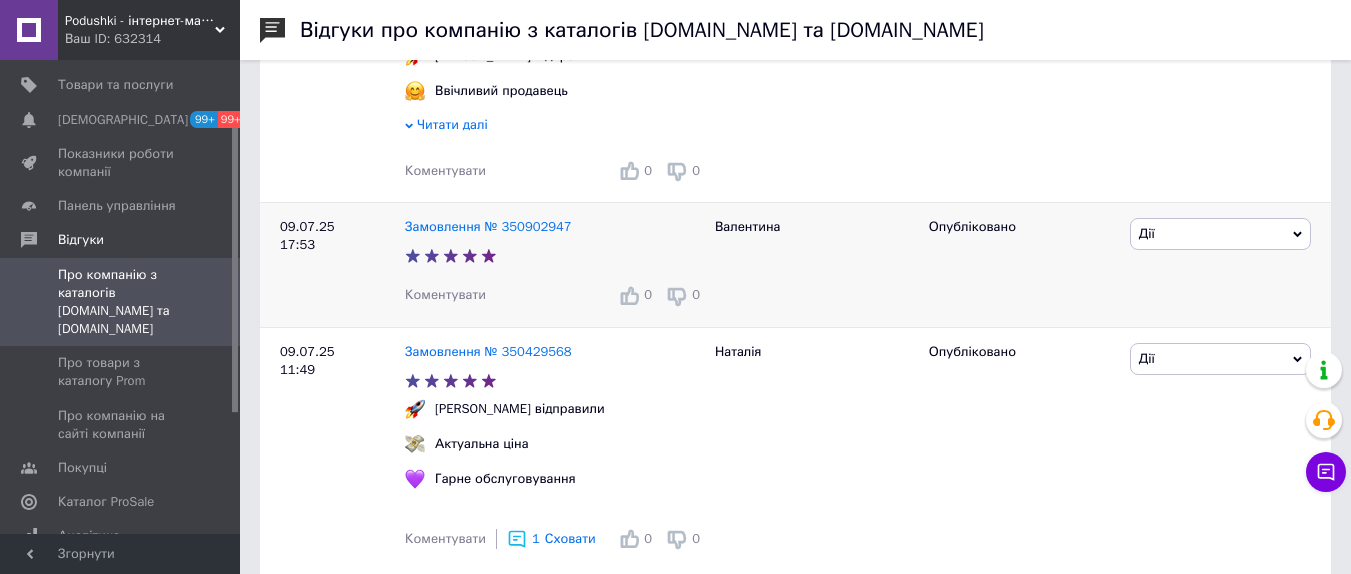 click on "Коментувати" at bounding box center [445, 294] 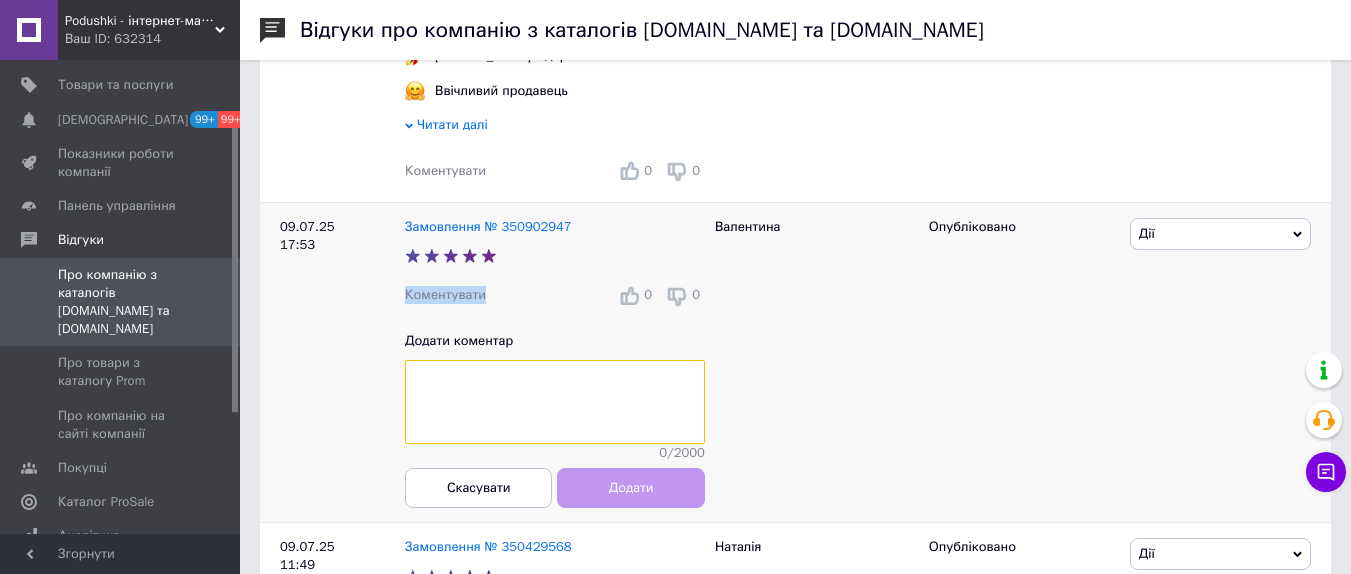 click at bounding box center [555, 402] 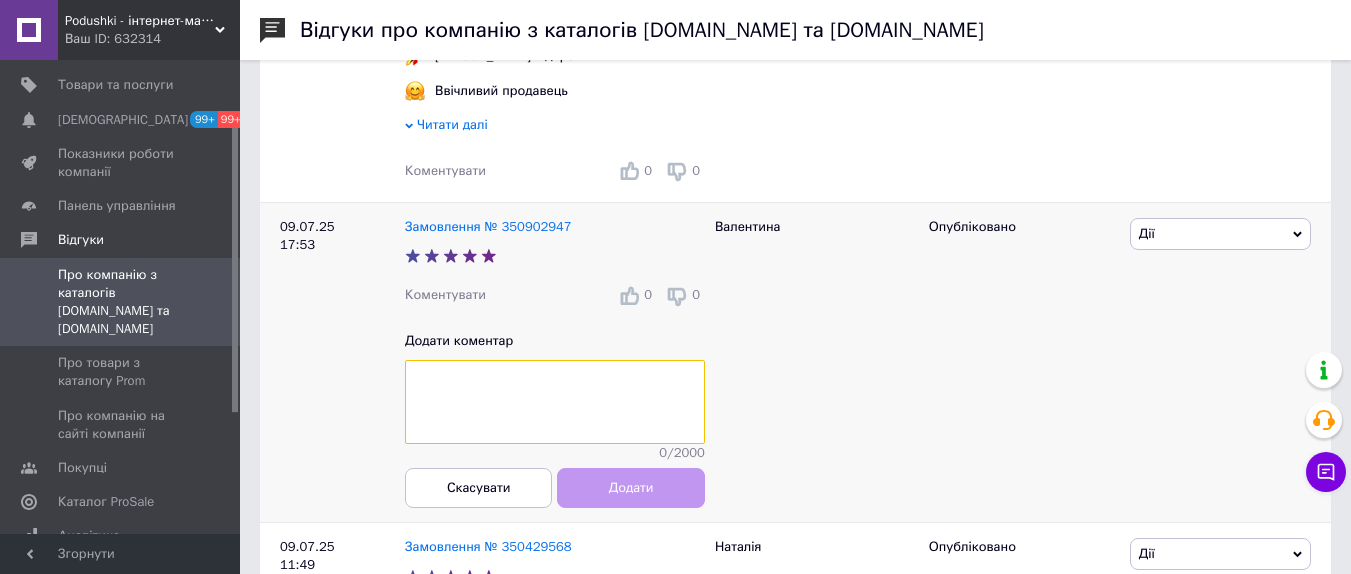 paste on "Доброго дня! Дякуємо за відгук :) Бажаємо мирного неба та позитивного дня." 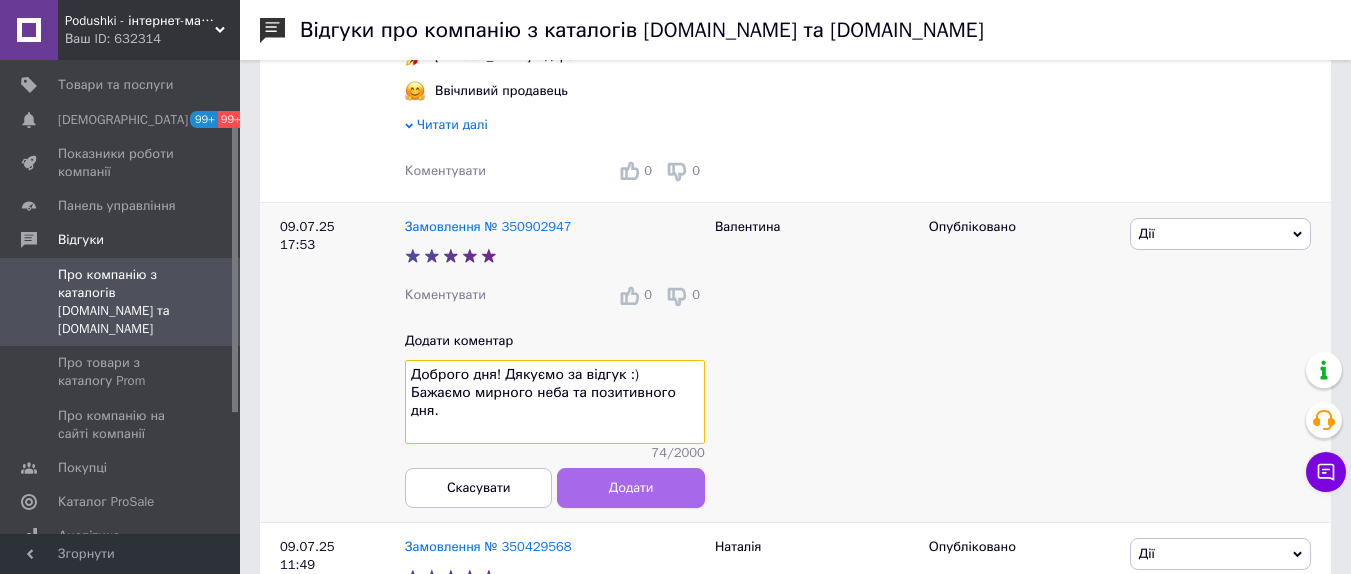 type on "Доброго дня! Дякуємо за відгук :) Бажаємо мирного неба та позитивного дня." 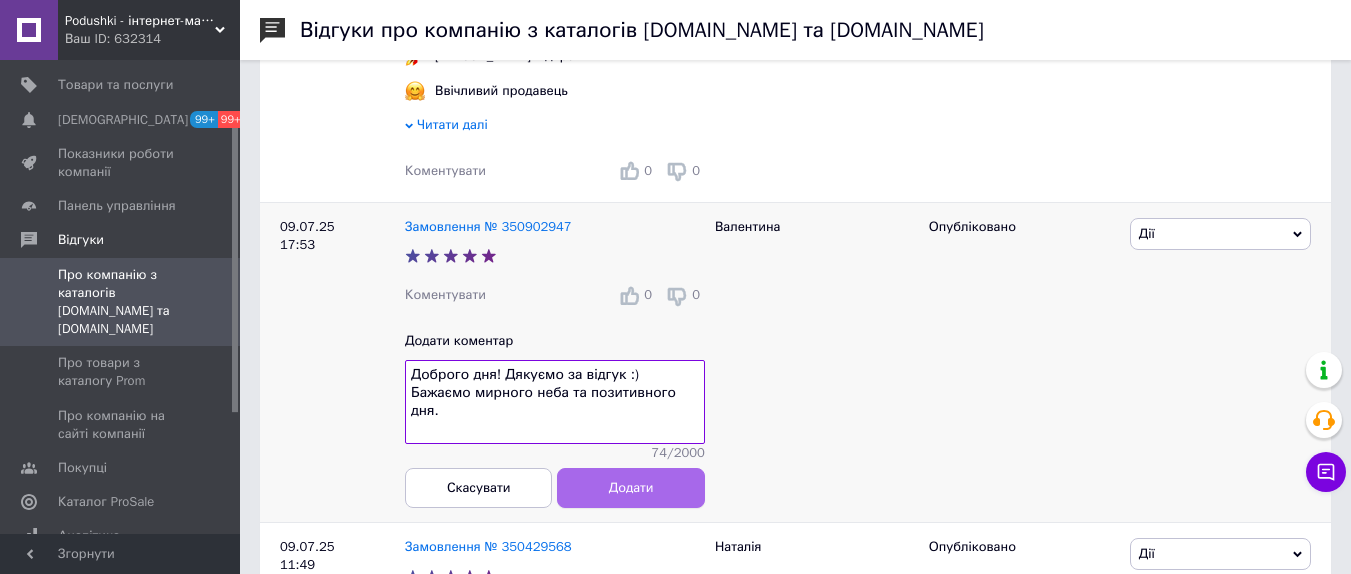 click on "Додати" at bounding box center (631, 487) 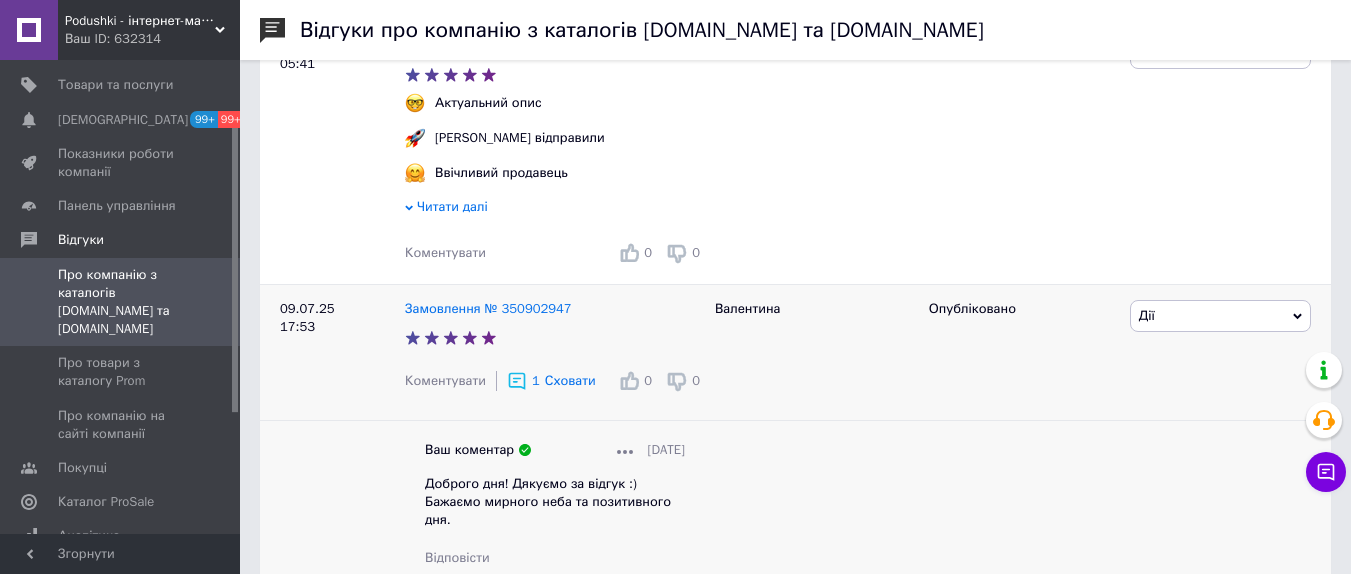 scroll, scrollTop: 1400, scrollLeft: 0, axis: vertical 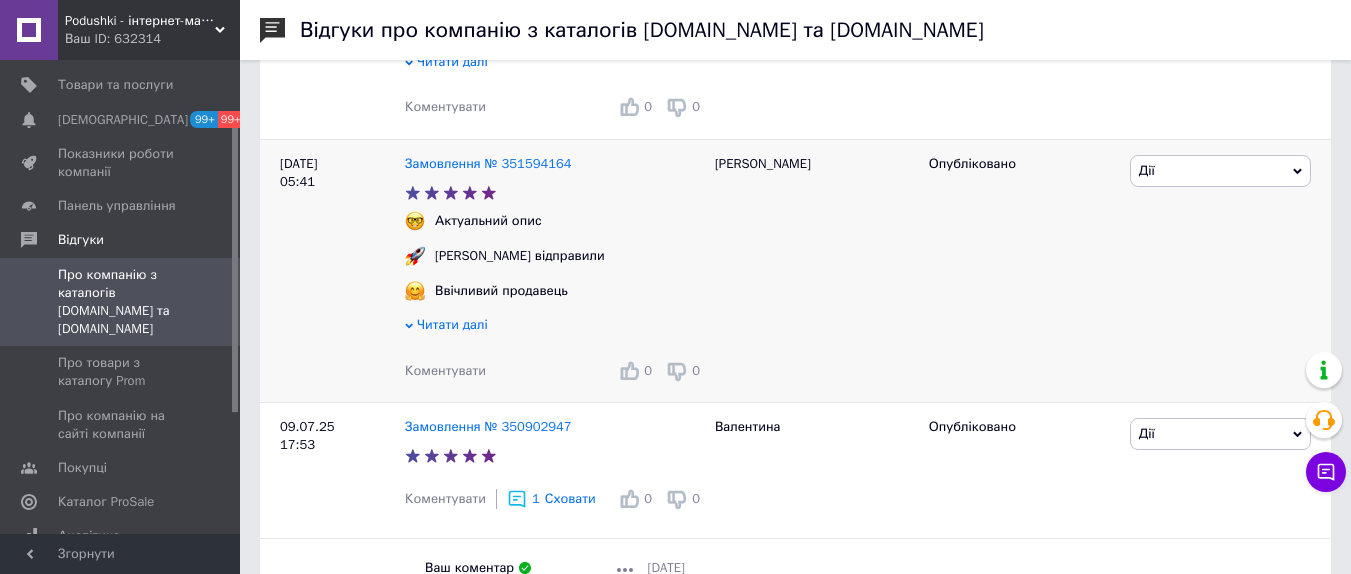 click on "Коментувати" at bounding box center [445, 370] 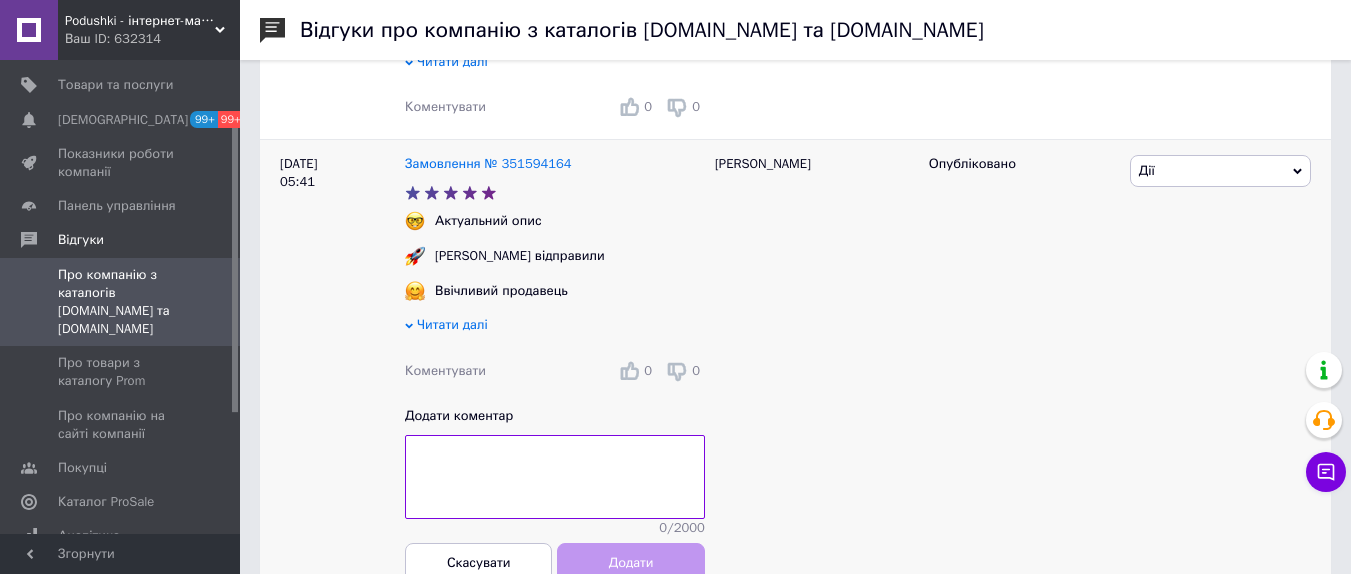 click at bounding box center [555, 477] 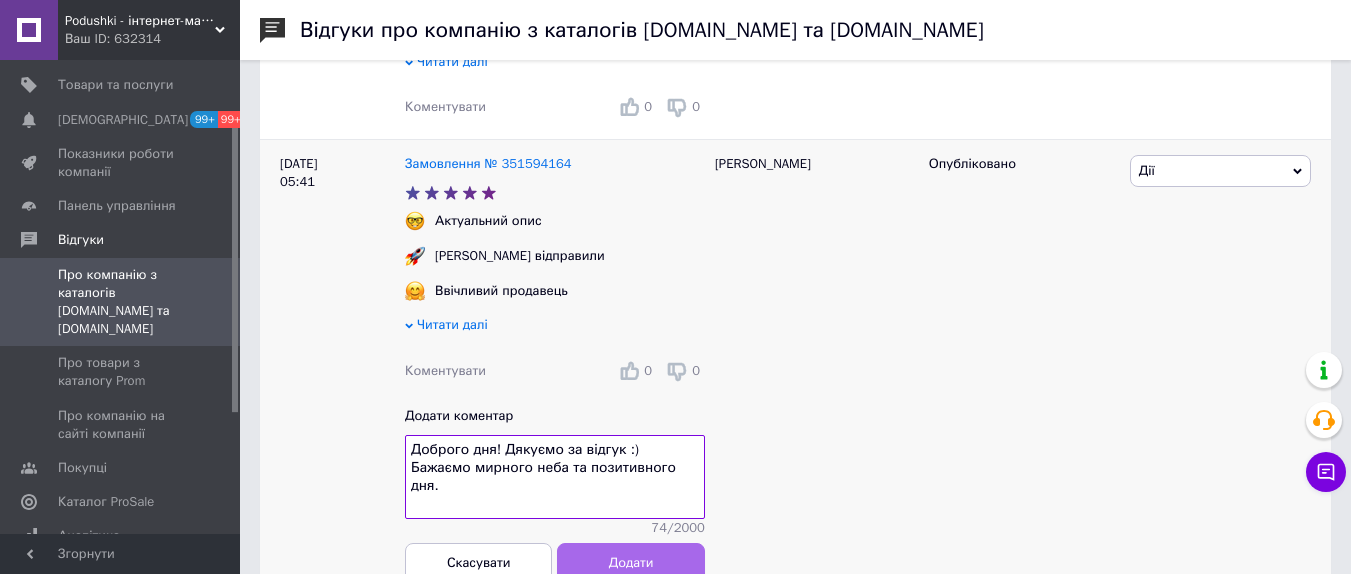 type on "Доброго дня! Дякуємо за відгук :) Бажаємо мирного неба та позитивного дня." 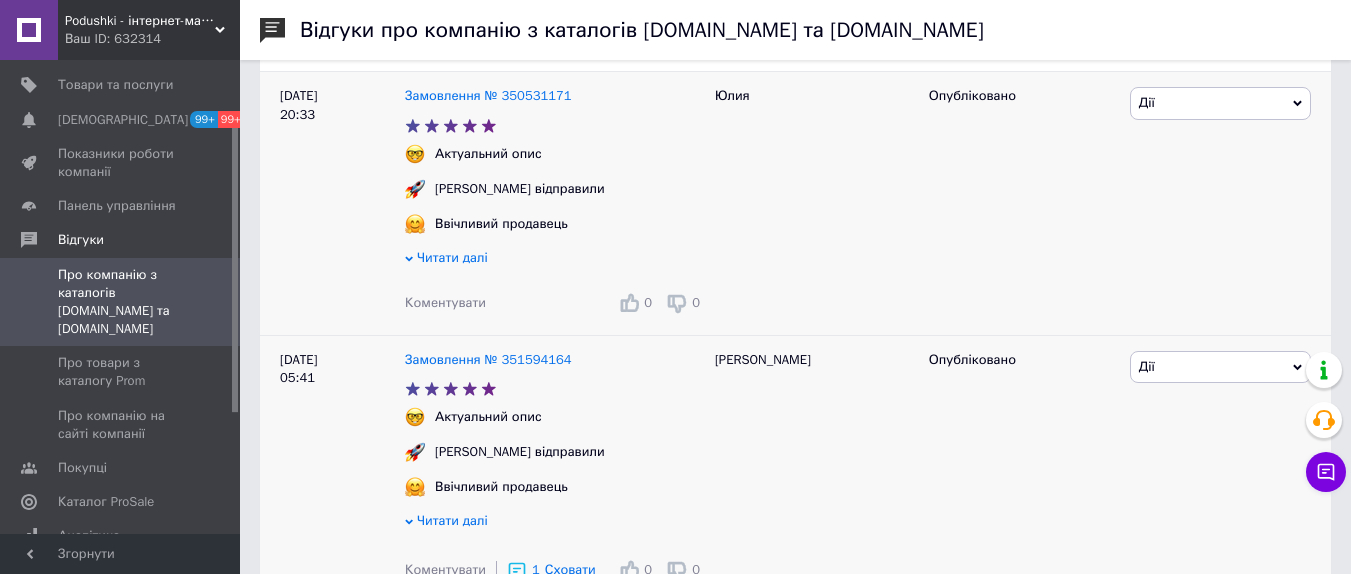 scroll, scrollTop: 1100, scrollLeft: 0, axis: vertical 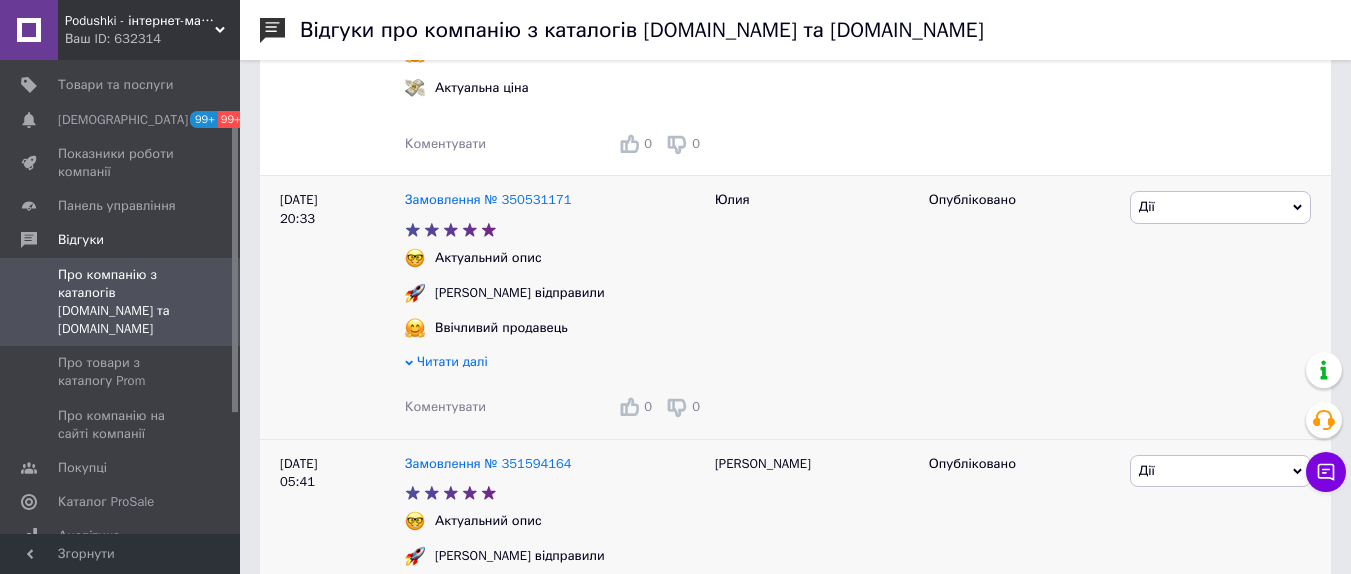 click on "Коментувати" at bounding box center (445, 406) 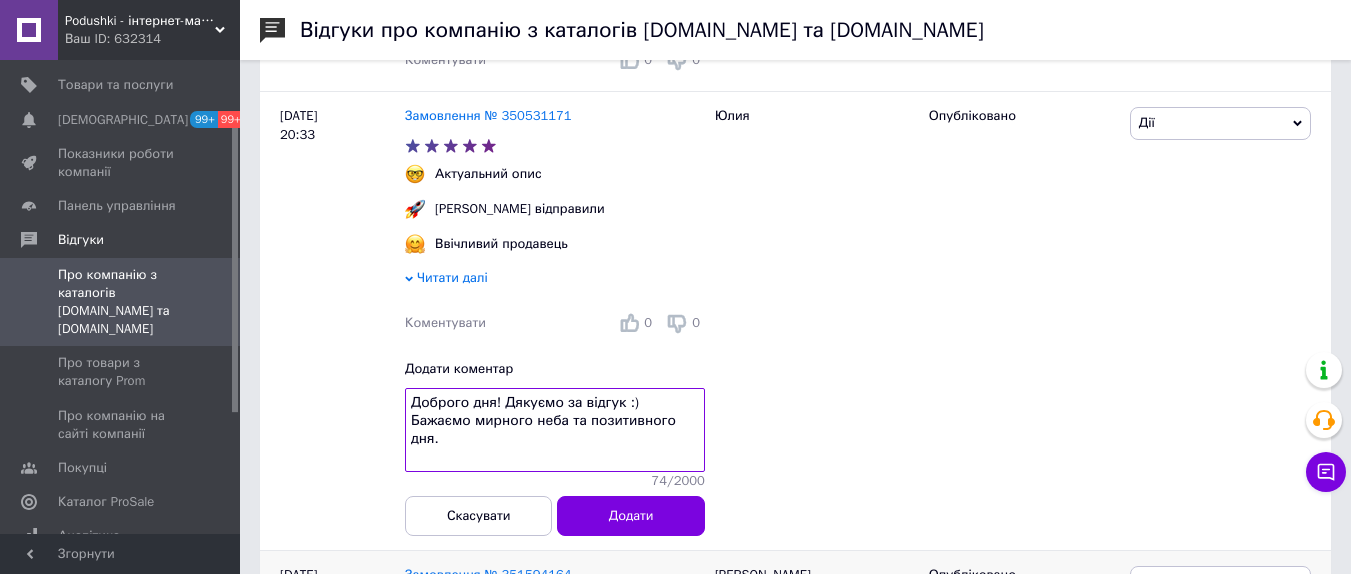scroll, scrollTop: 1300, scrollLeft: 0, axis: vertical 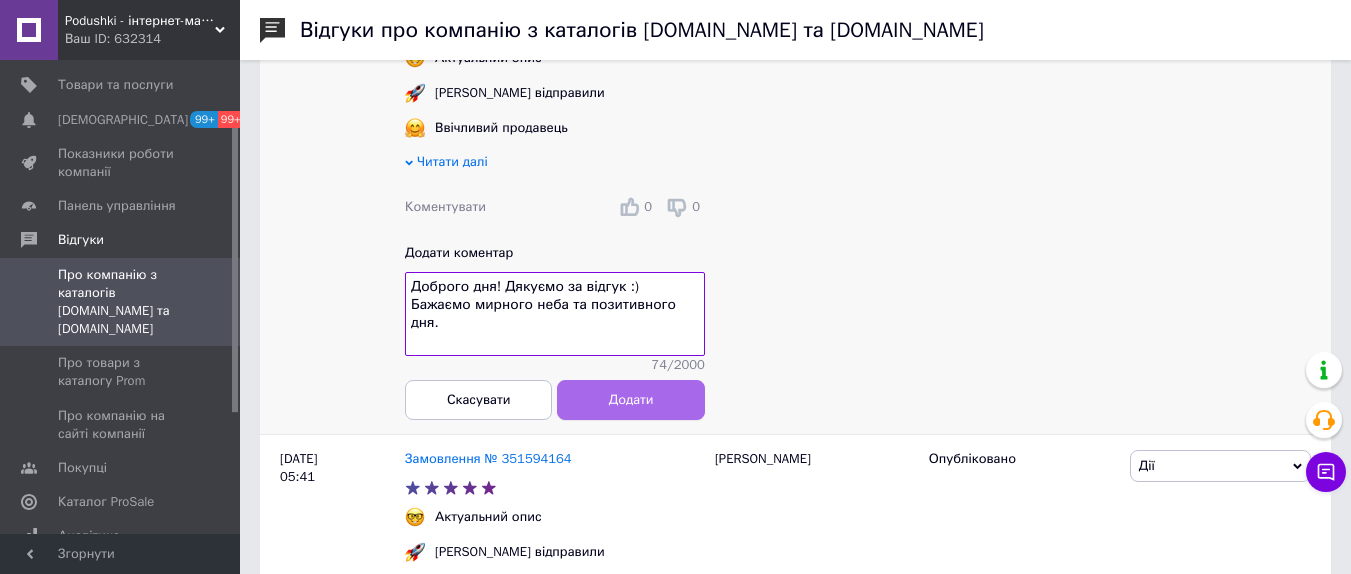 type on "Доброго дня! Дякуємо за відгук :) Бажаємо мирного неба та позитивного дня." 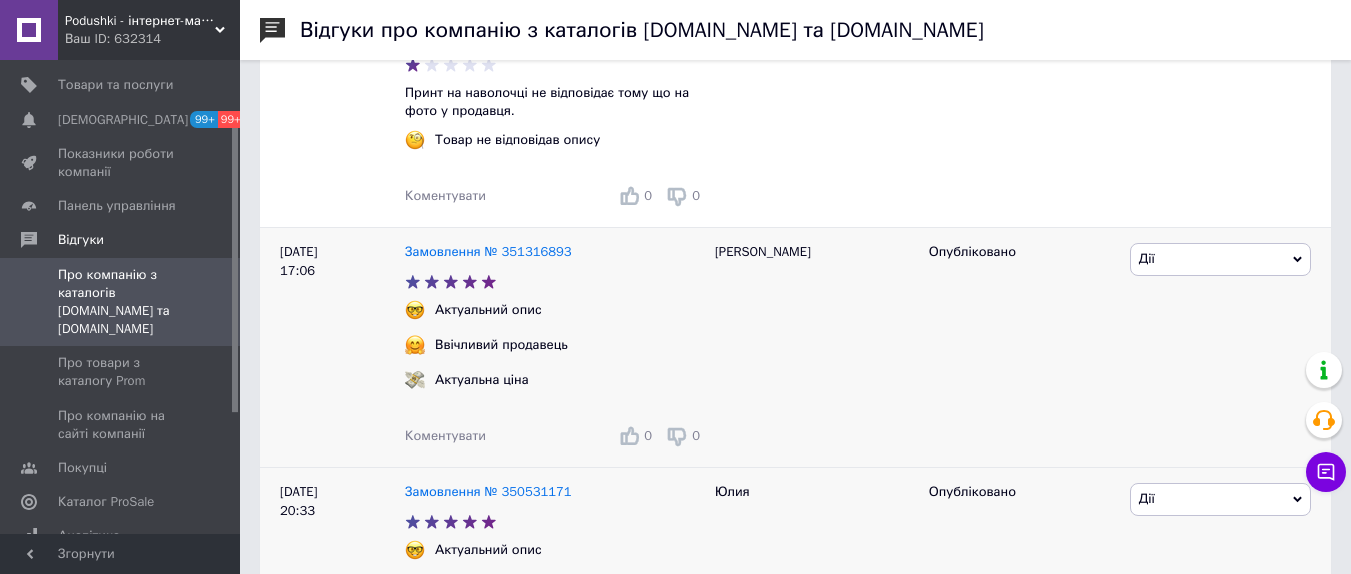 scroll, scrollTop: 800, scrollLeft: 0, axis: vertical 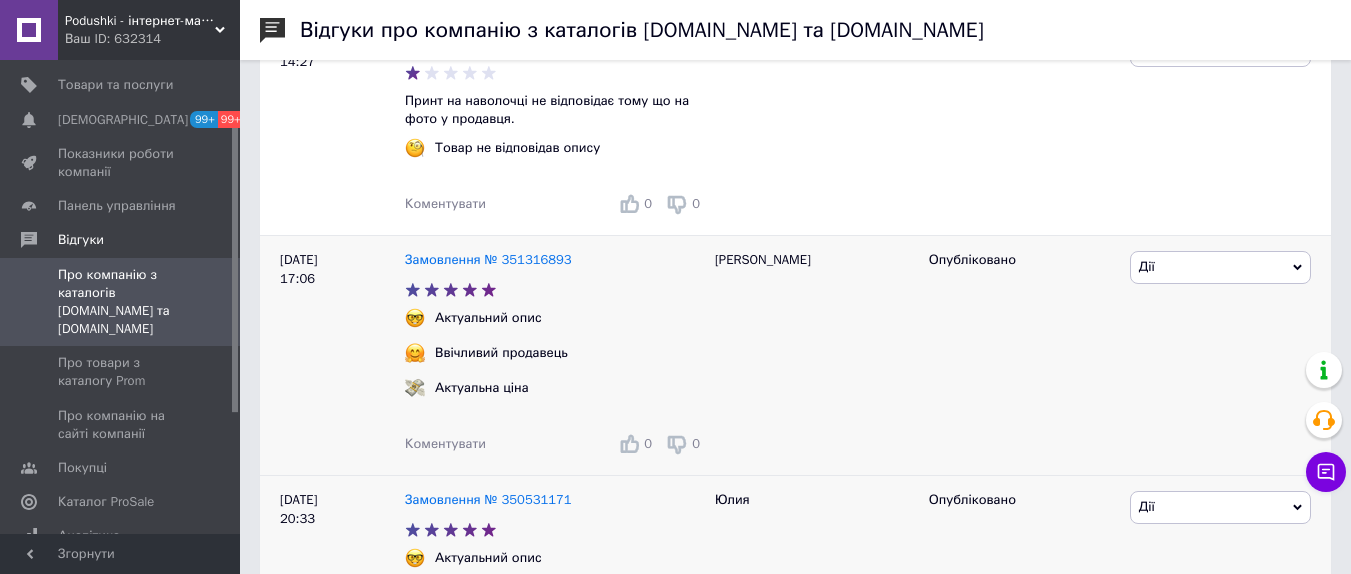 click on "Коментувати" at bounding box center (445, 443) 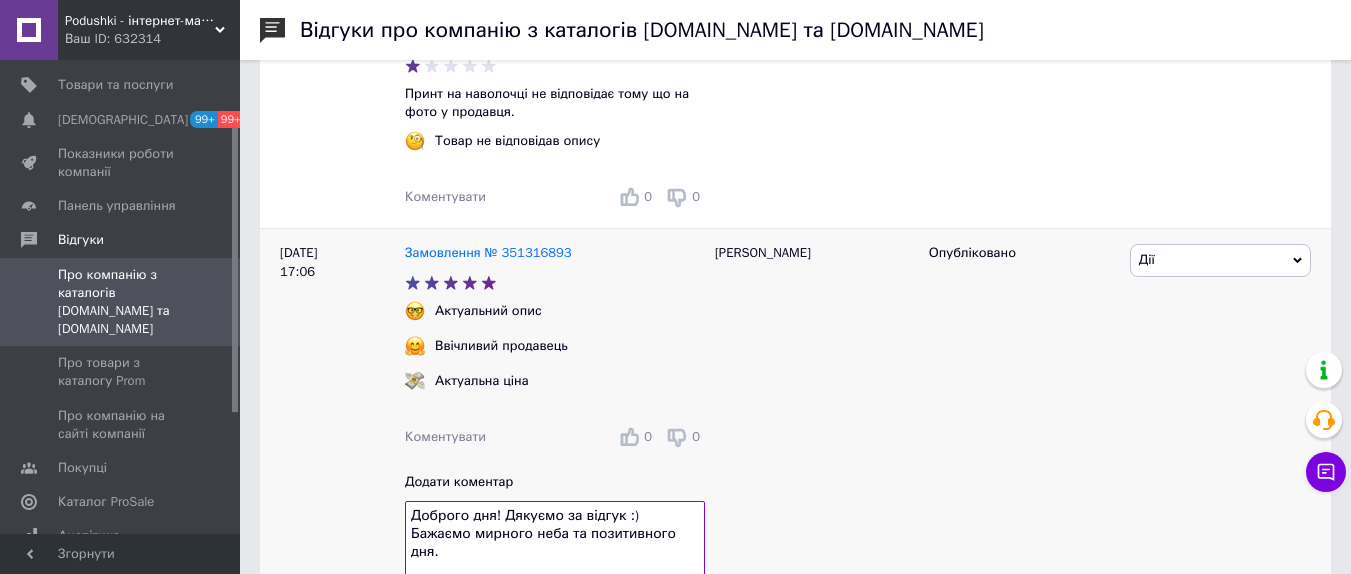 scroll, scrollTop: 900, scrollLeft: 0, axis: vertical 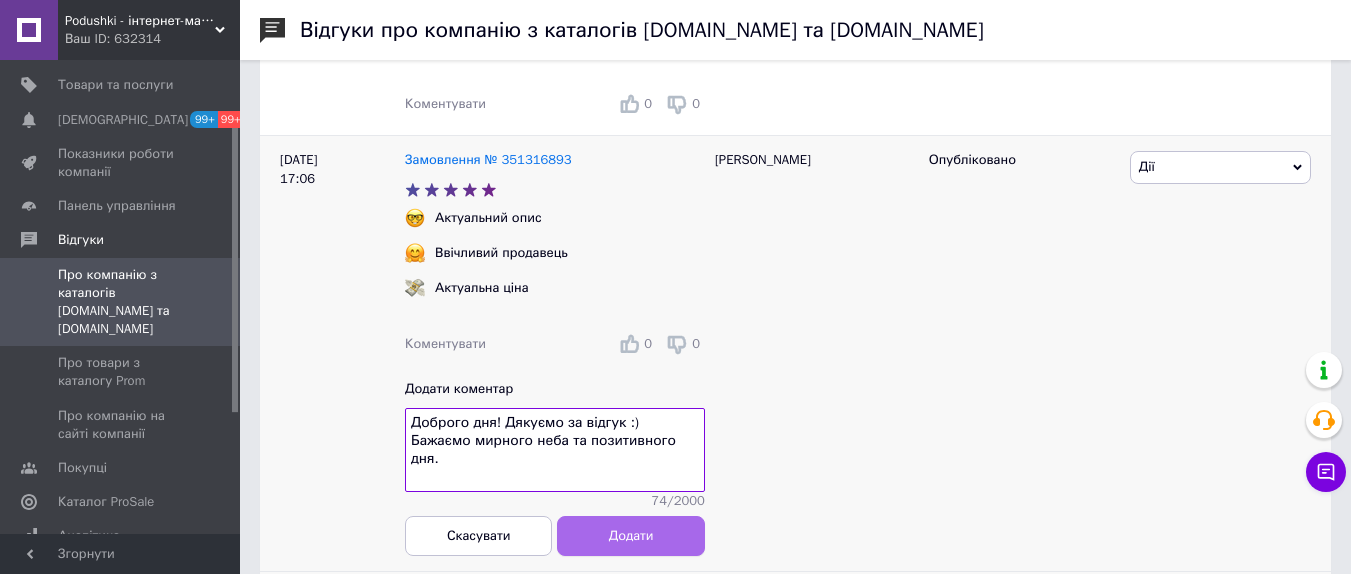 type on "Доброго дня! Дякуємо за відгук :) Бажаємо мирного неба та позитивного дня." 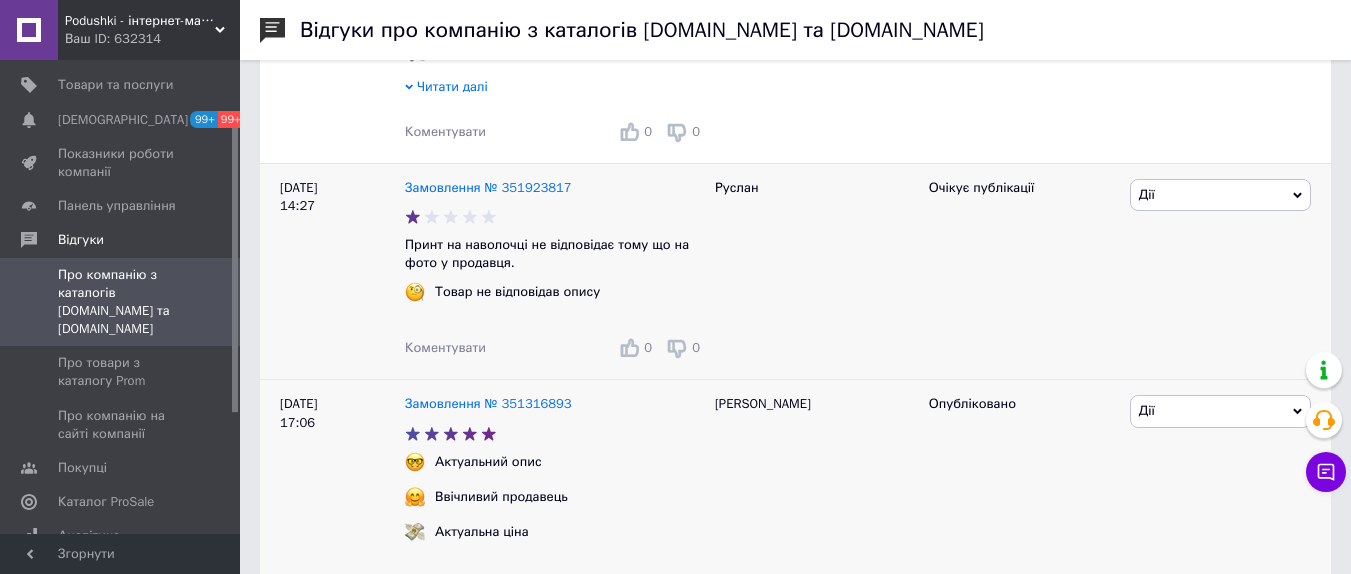 scroll, scrollTop: 500, scrollLeft: 0, axis: vertical 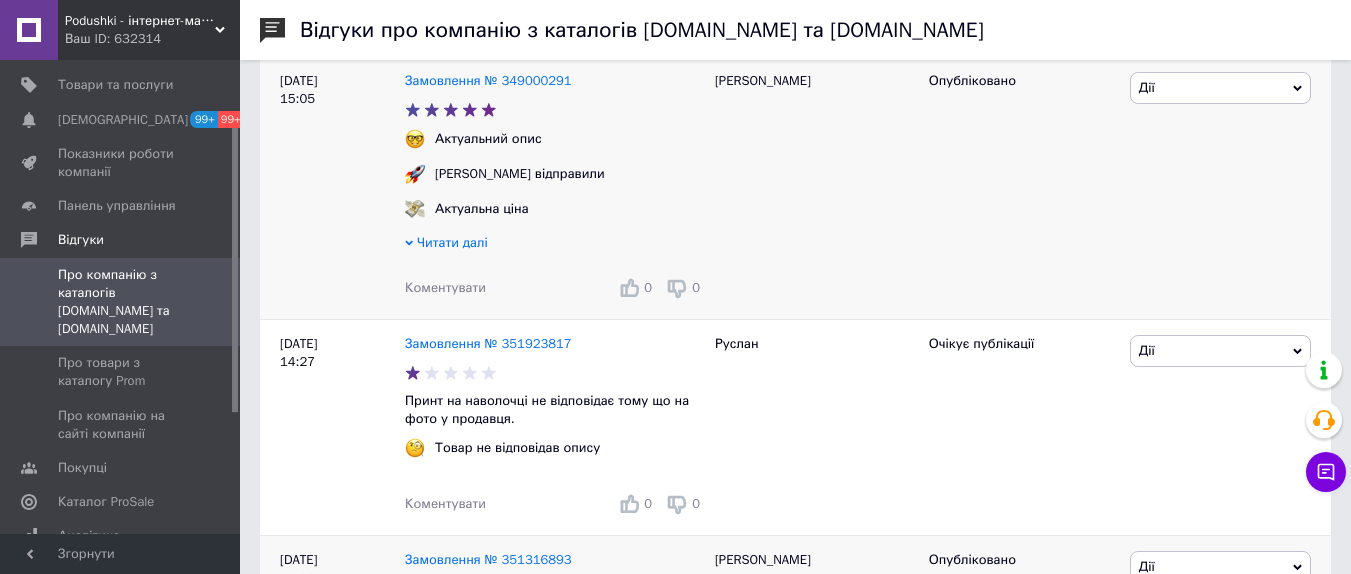 click on "Коментувати" at bounding box center [445, 287] 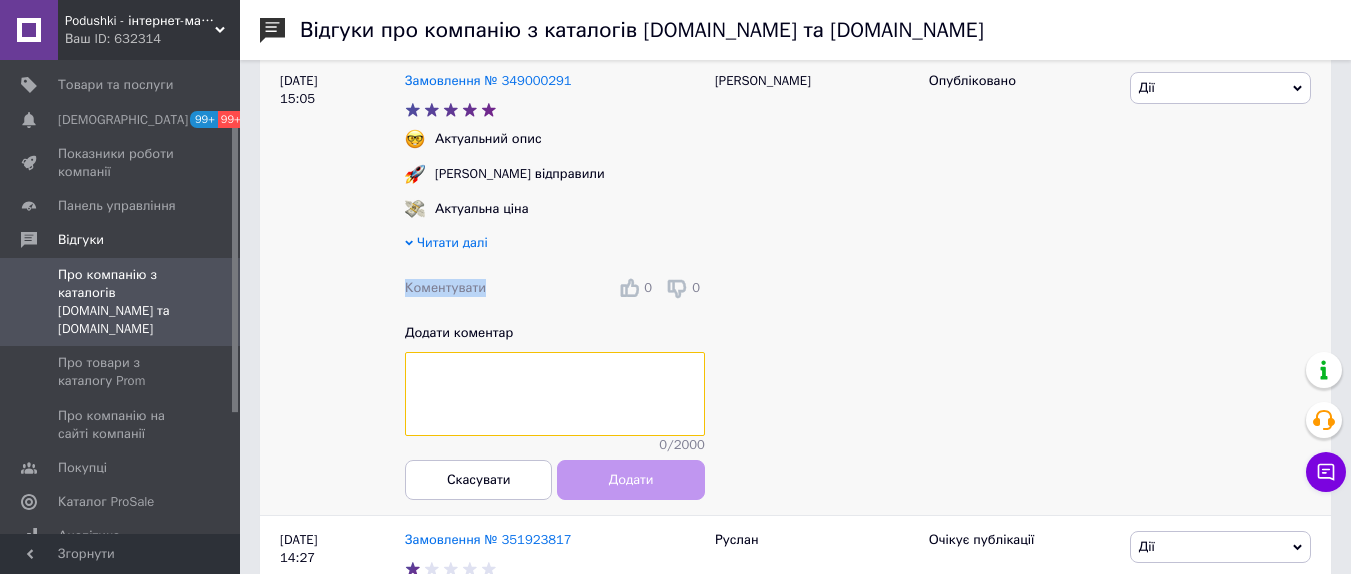 click at bounding box center [555, 394] 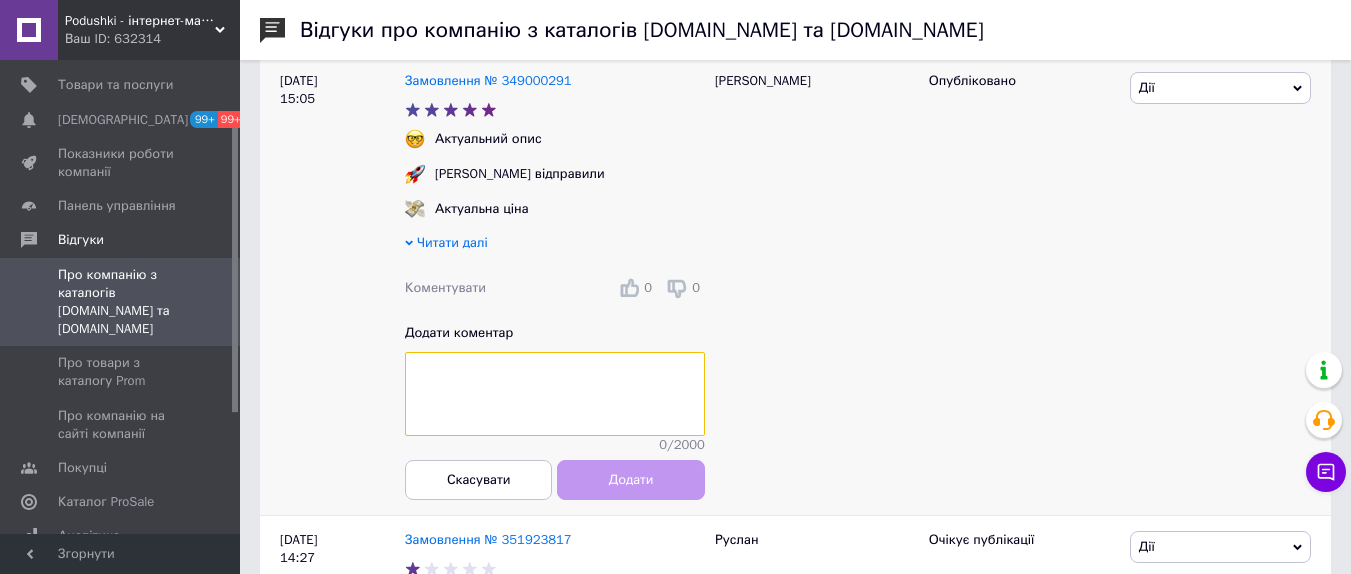 paste on "Доброго дня! Дякуємо за відгук :) Бажаємо мирного неба та позитивного дня." 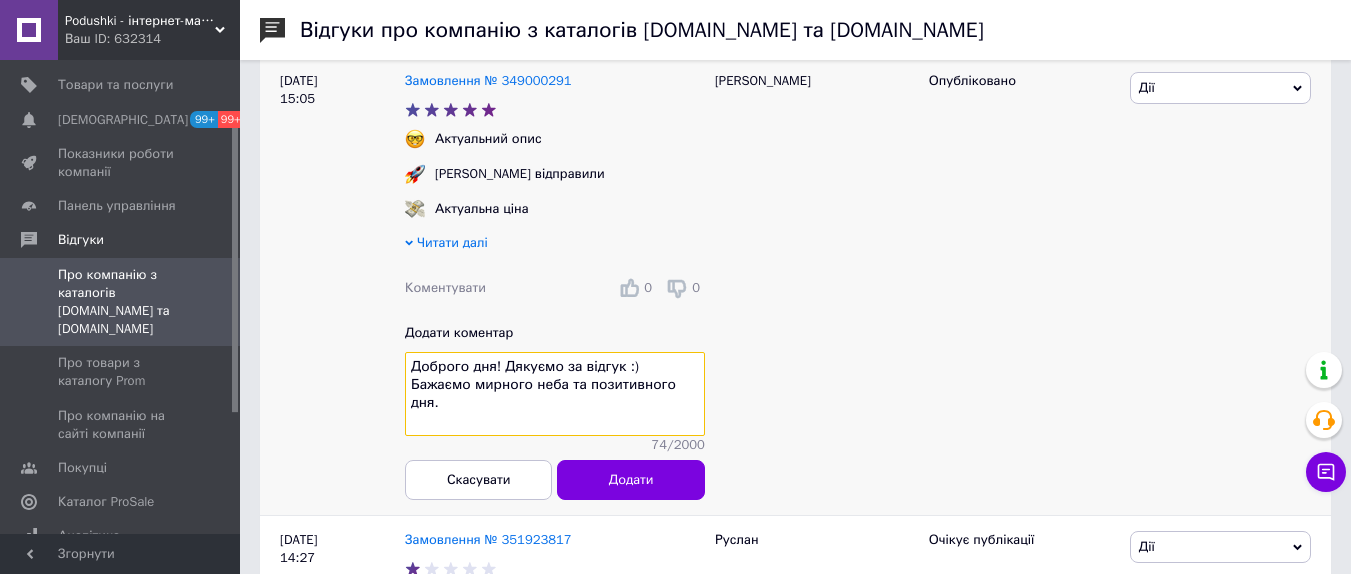 type on "Доброго дня! Дякуємо за відгук :) Бажаємо мирного неба та позитивного дня." 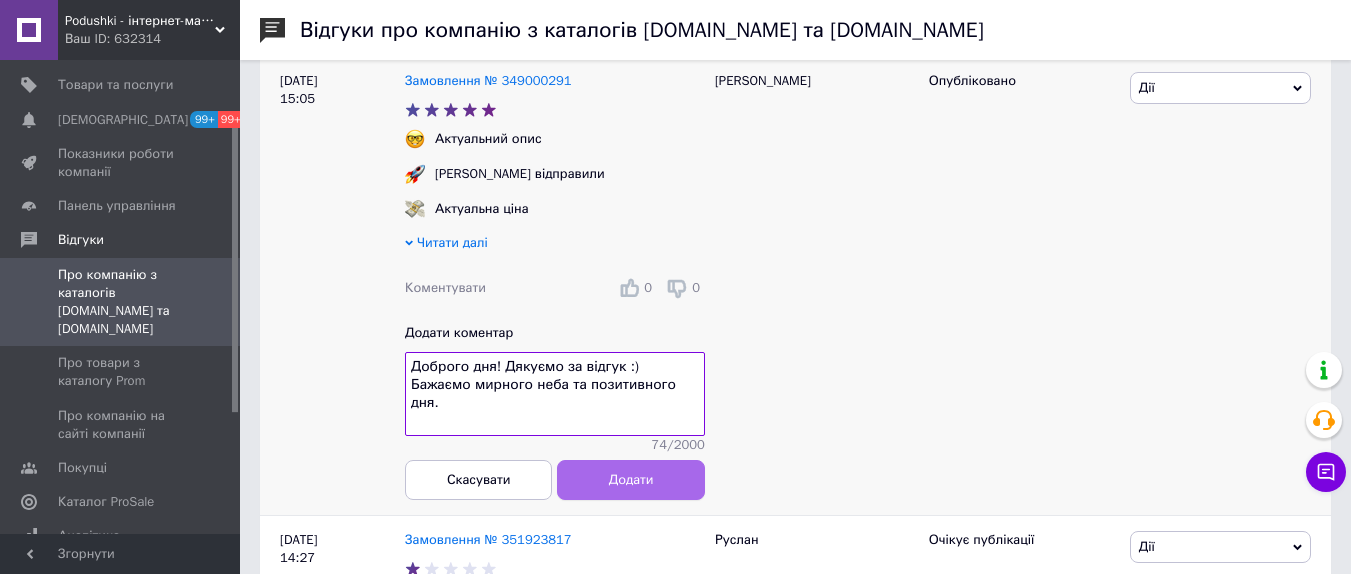 click on "Додати коментар Доброго дня! Дякуємо за відгук :) Бажаємо мирного неба та позитивного дня. 74 / 2000 Скасувати Додати" at bounding box center (555, 412) 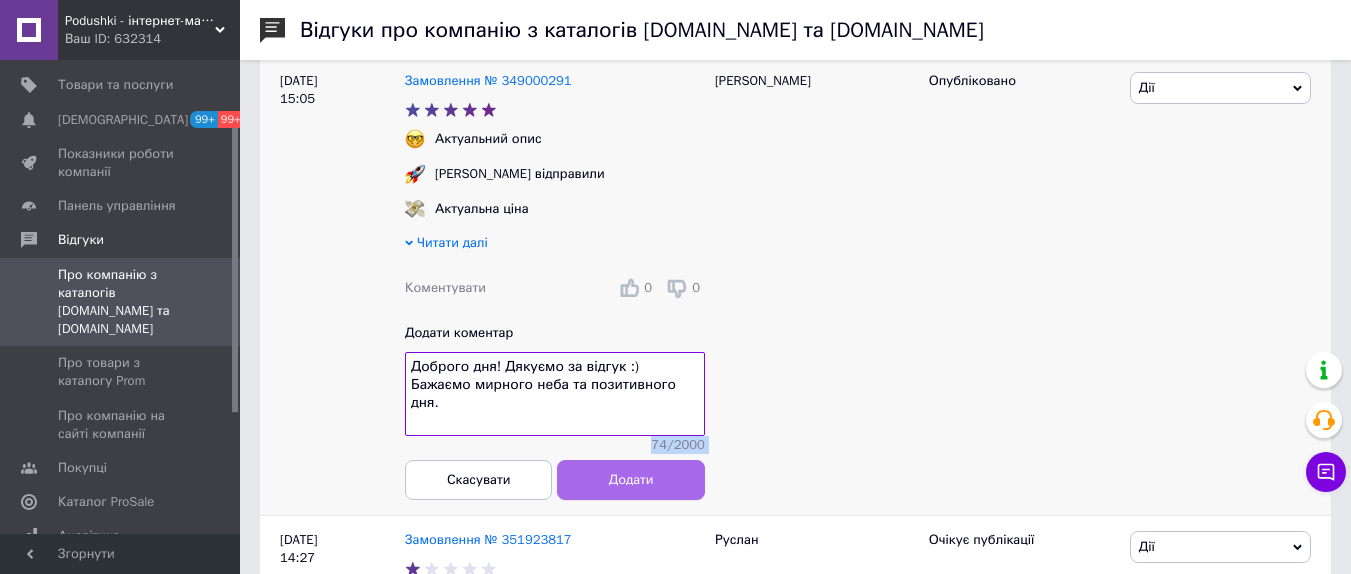 click on "Додати" at bounding box center (631, 480) 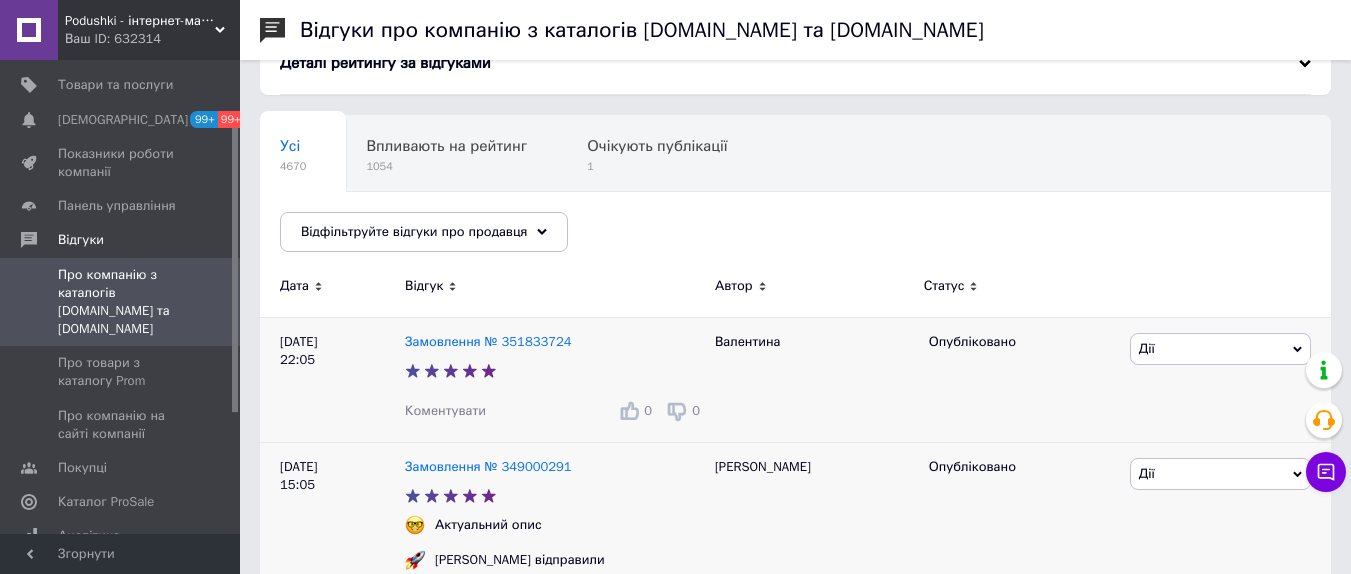 scroll, scrollTop: 100, scrollLeft: 0, axis: vertical 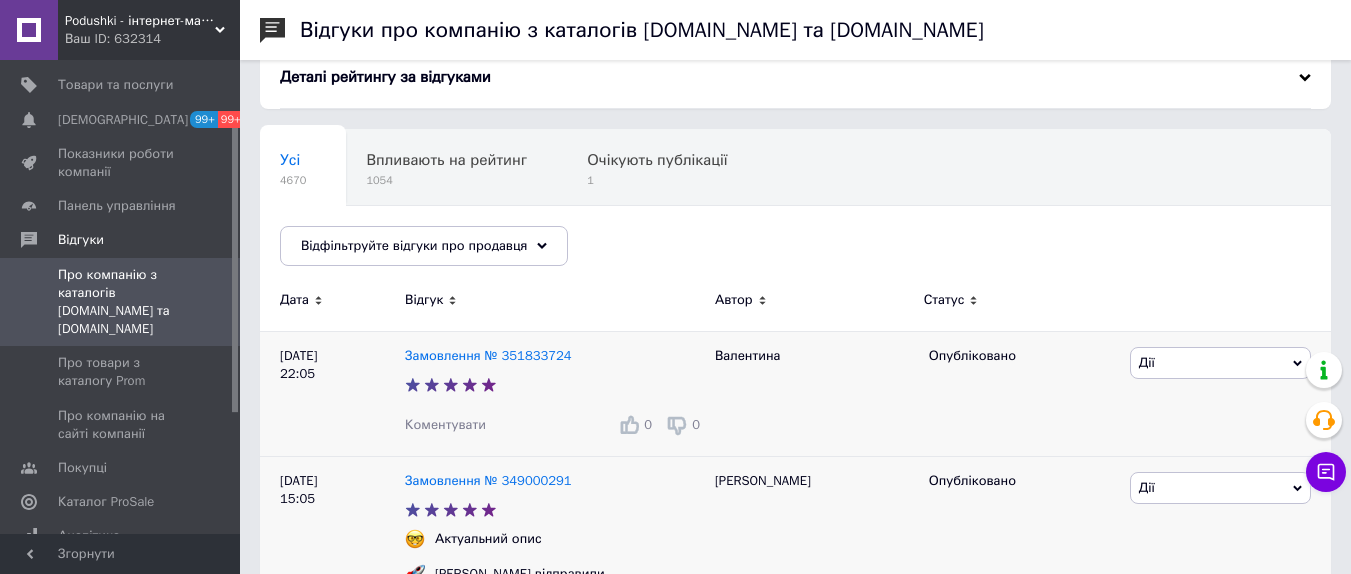 click on "Коментувати" at bounding box center (445, 424) 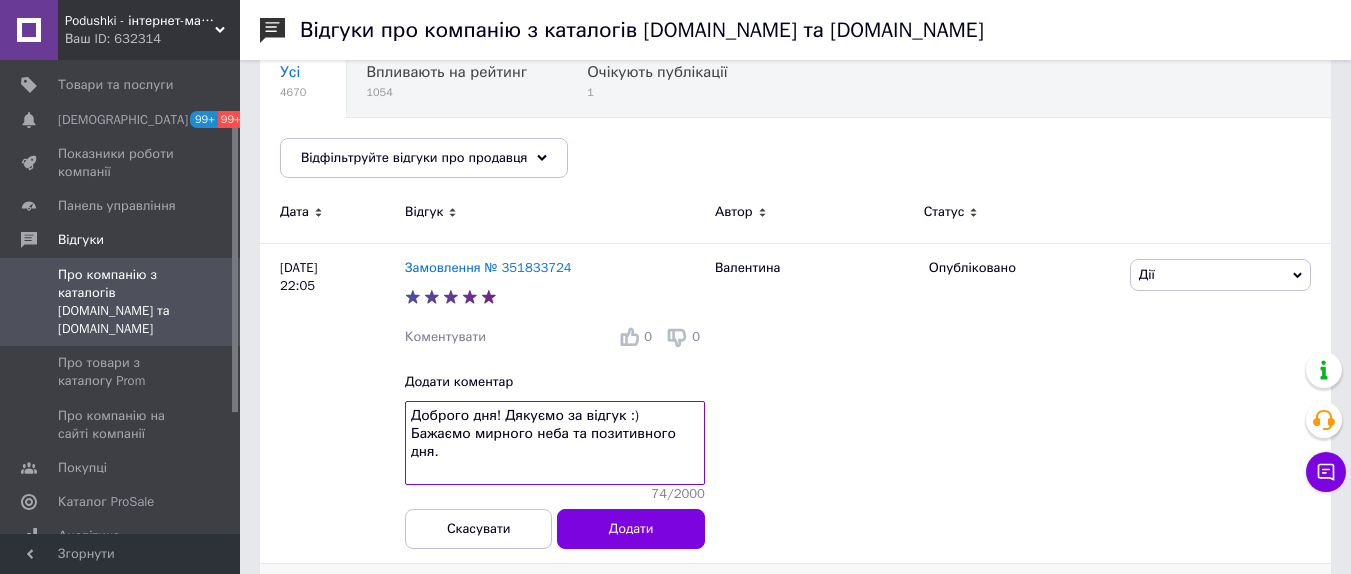 scroll, scrollTop: 300, scrollLeft: 0, axis: vertical 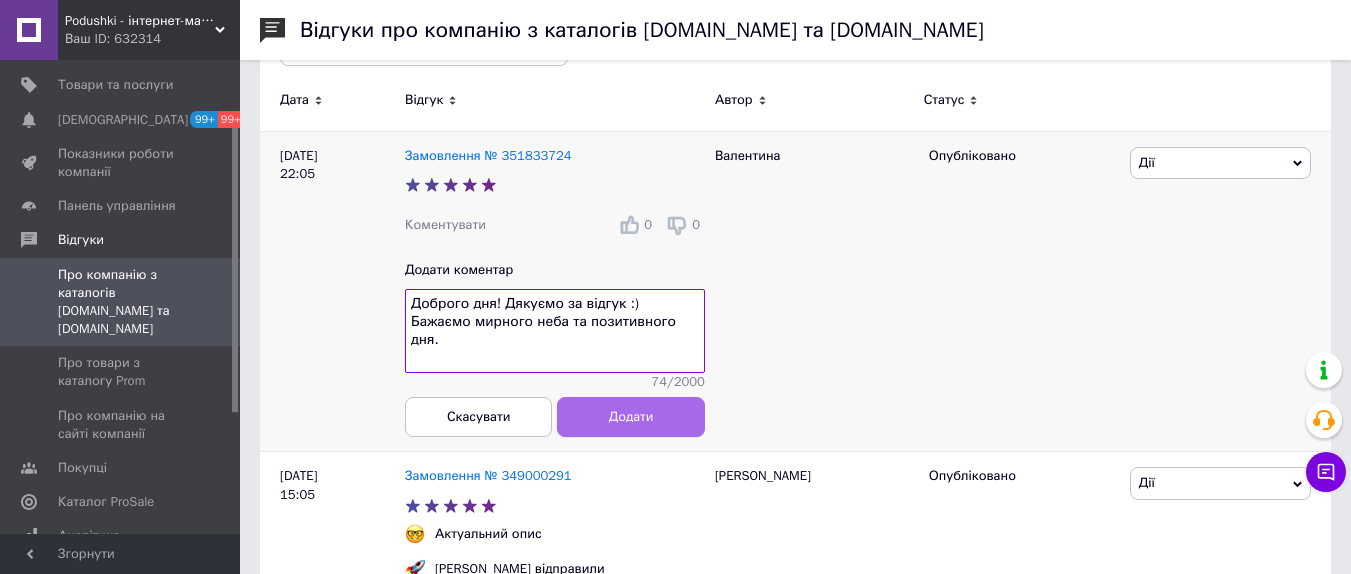 type on "Доброго дня! Дякуємо за відгук :) Бажаємо мирного неба та позитивного дня." 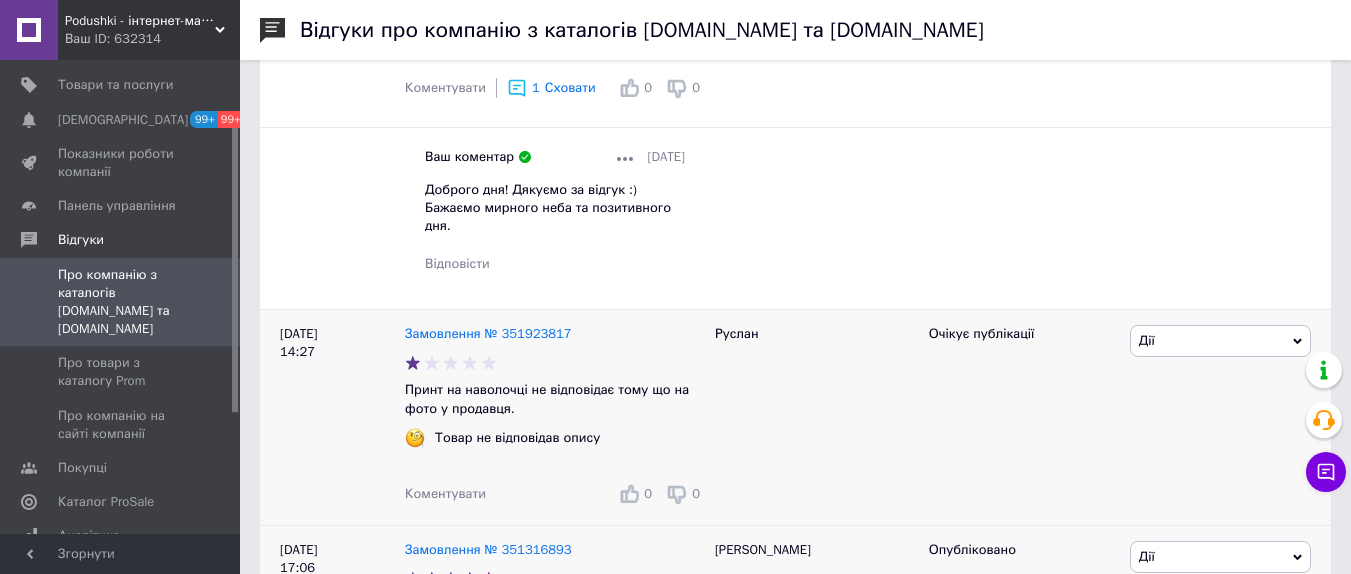 scroll, scrollTop: 900, scrollLeft: 0, axis: vertical 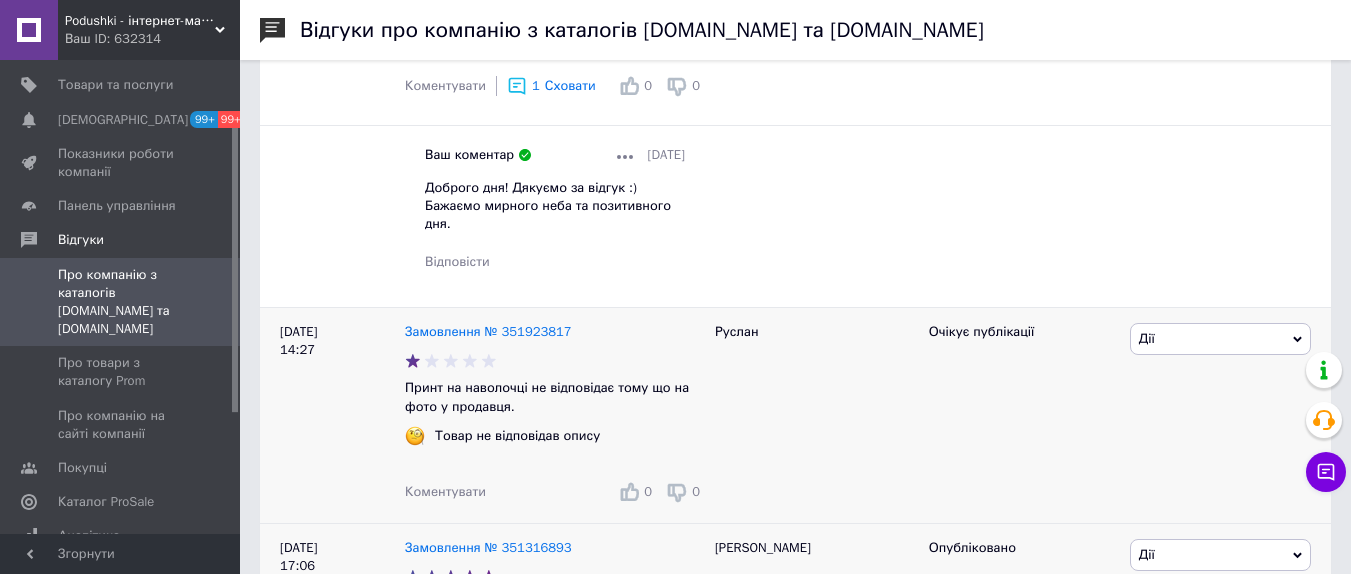 click on "Коментувати" at bounding box center (445, 491) 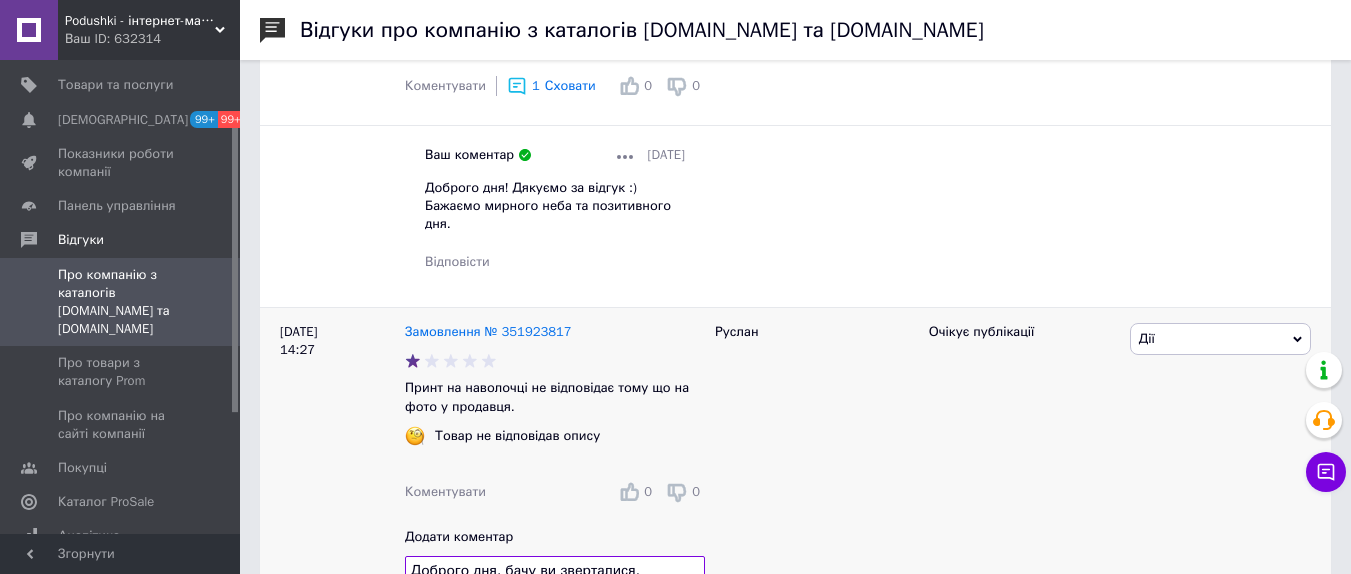 click on "Доброго дня, бачу ви зверталися." at bounding box center (555, 598) 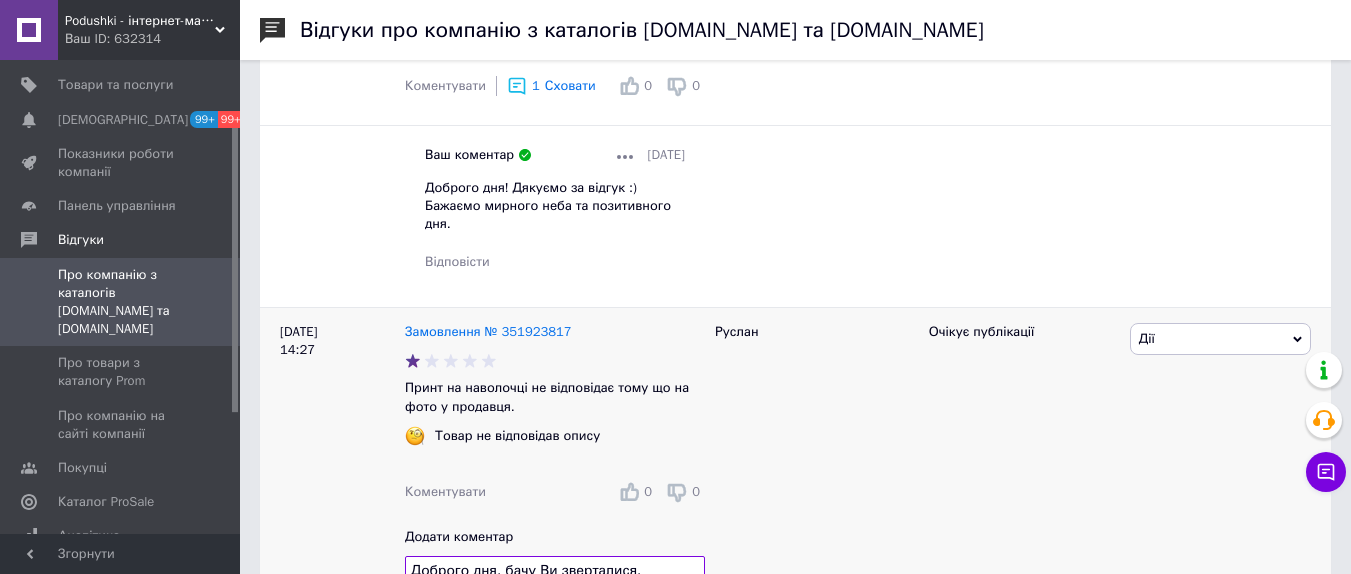 click on "Доброго дня, бачу Ви зверталися." at bounding box center (555, 598) 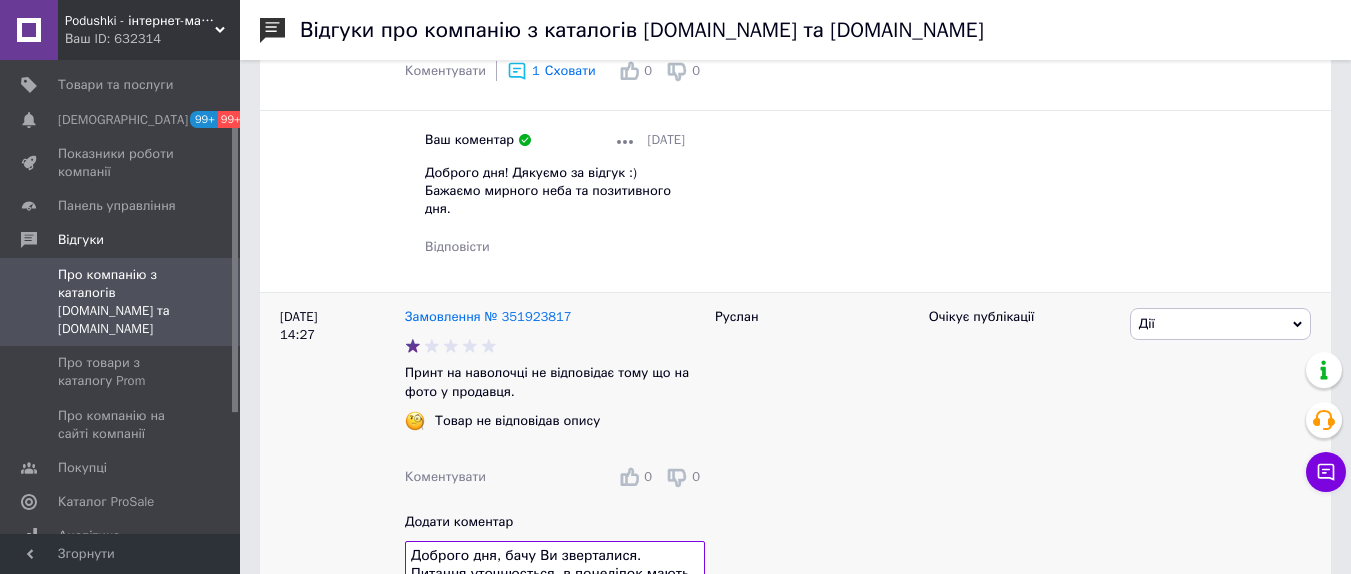 scroll, scrollTop: 1015, scrollLeft: 0, axis: vertical 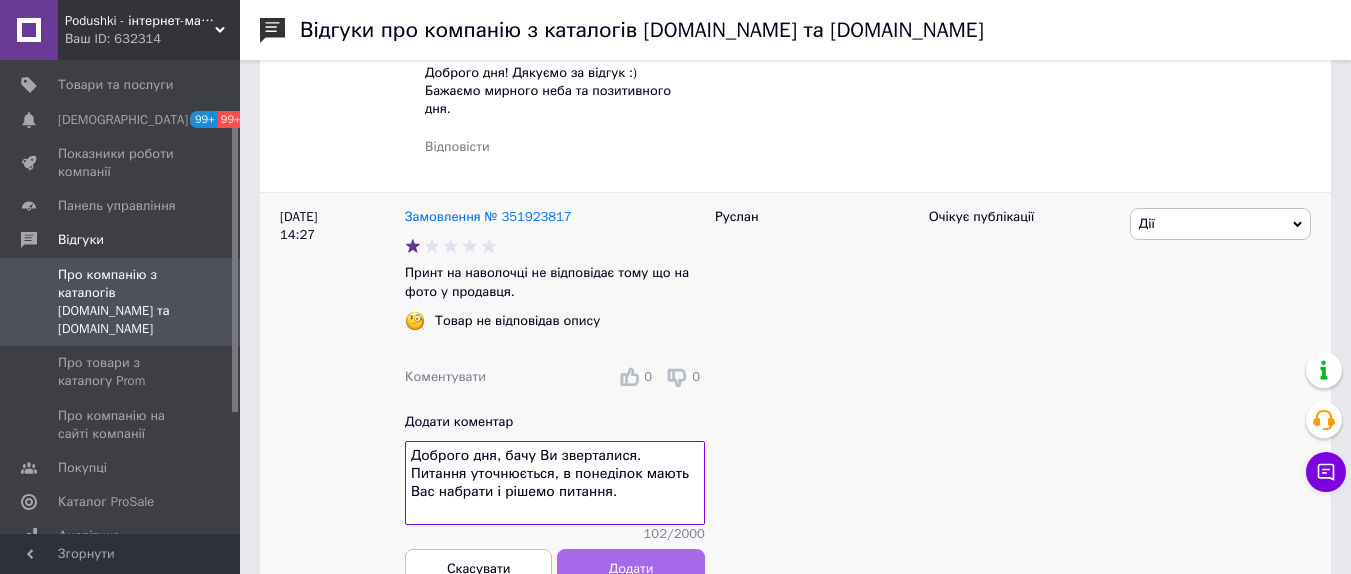 type on "Доброго дня, бачу Ви зверталися. Питання уточнюється, в понеділок мають Вас набрати і рішемо питання." 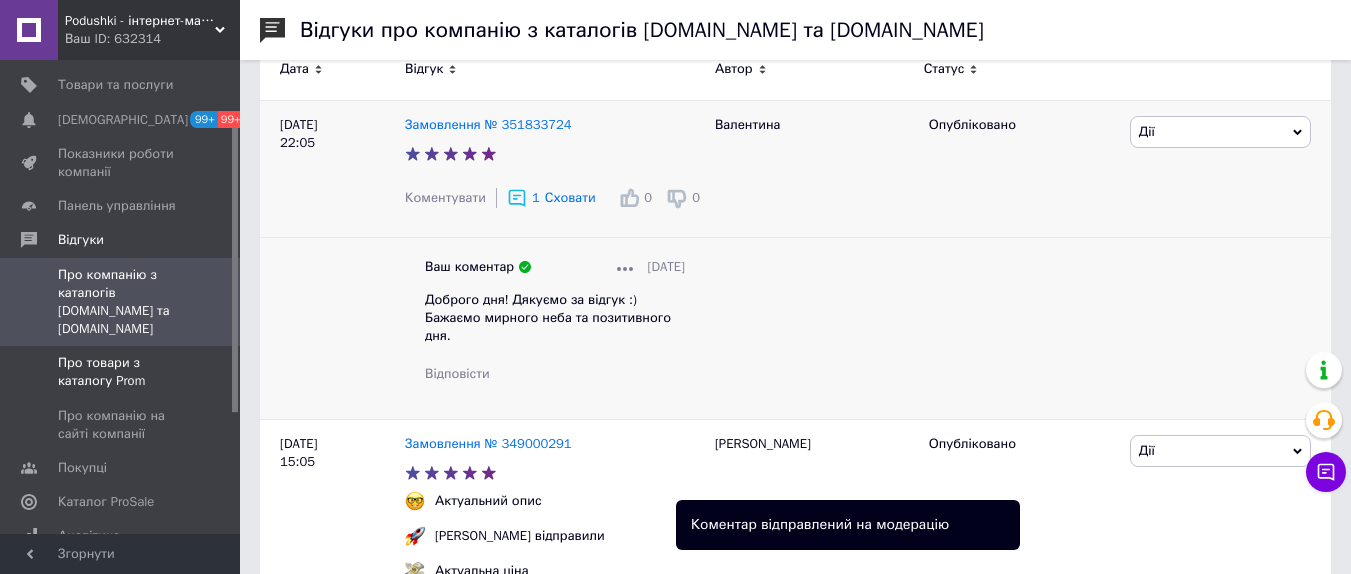 scroll, scrollTop: 15, scrollLeft: 0, axis: vertical 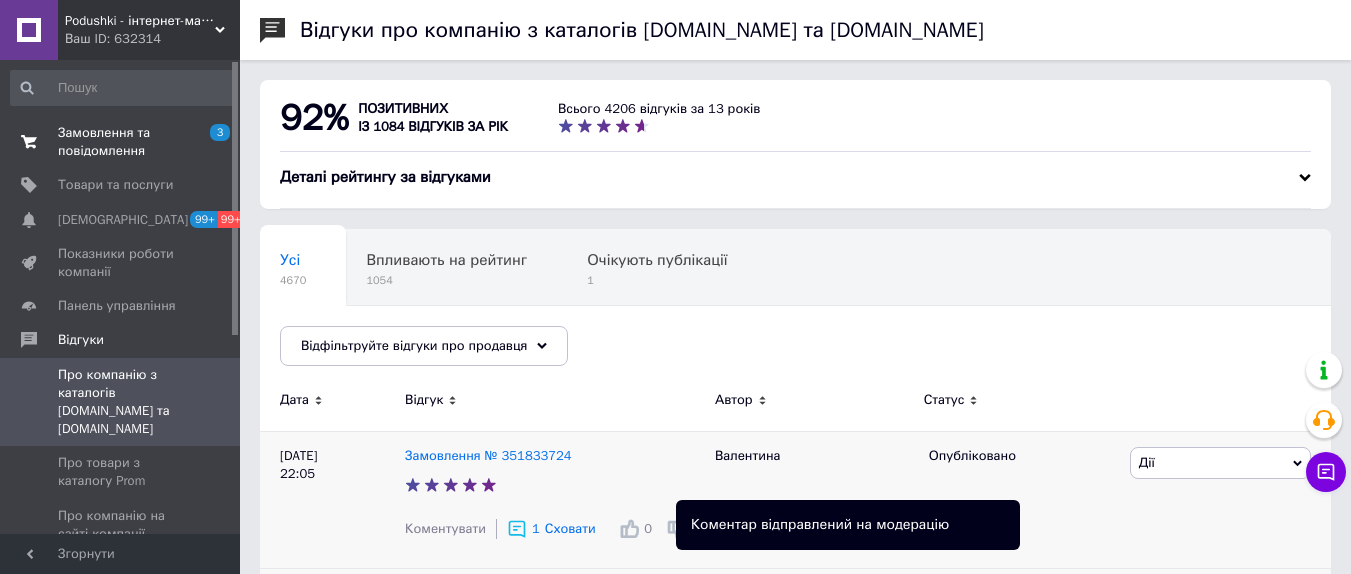 click on "Замовлення та повідомлення" at bounding box center (121, 142) 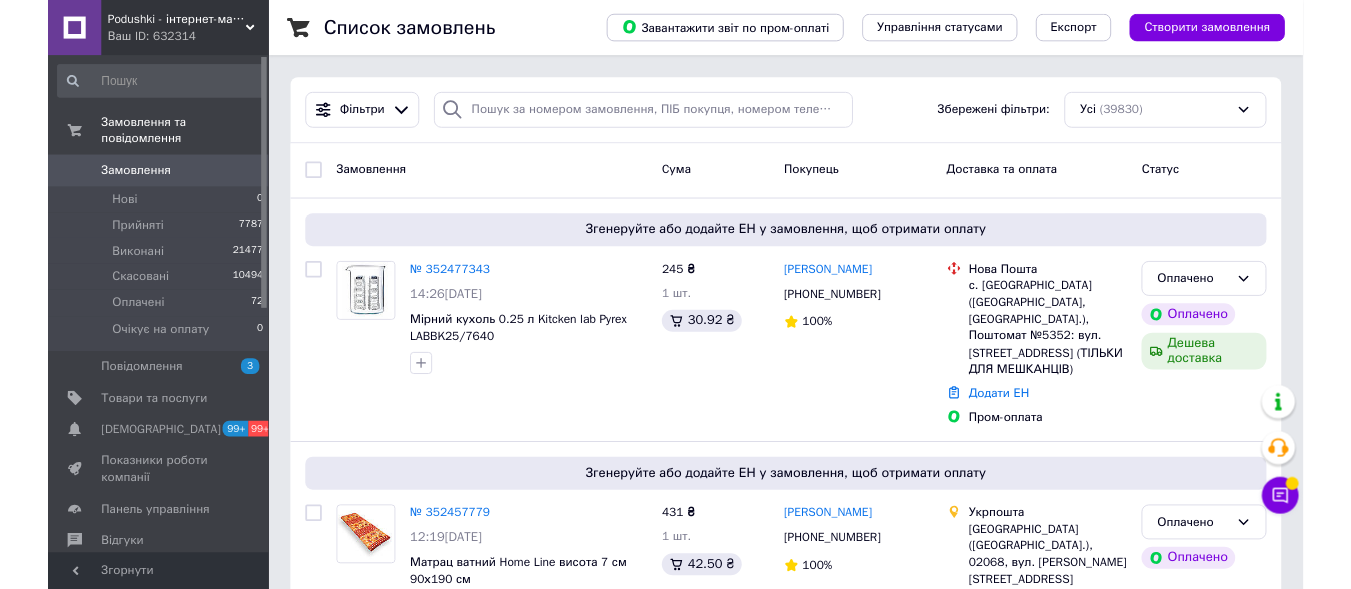 scroll, scrollTop: 0, scrollLeft: 0, axis: both 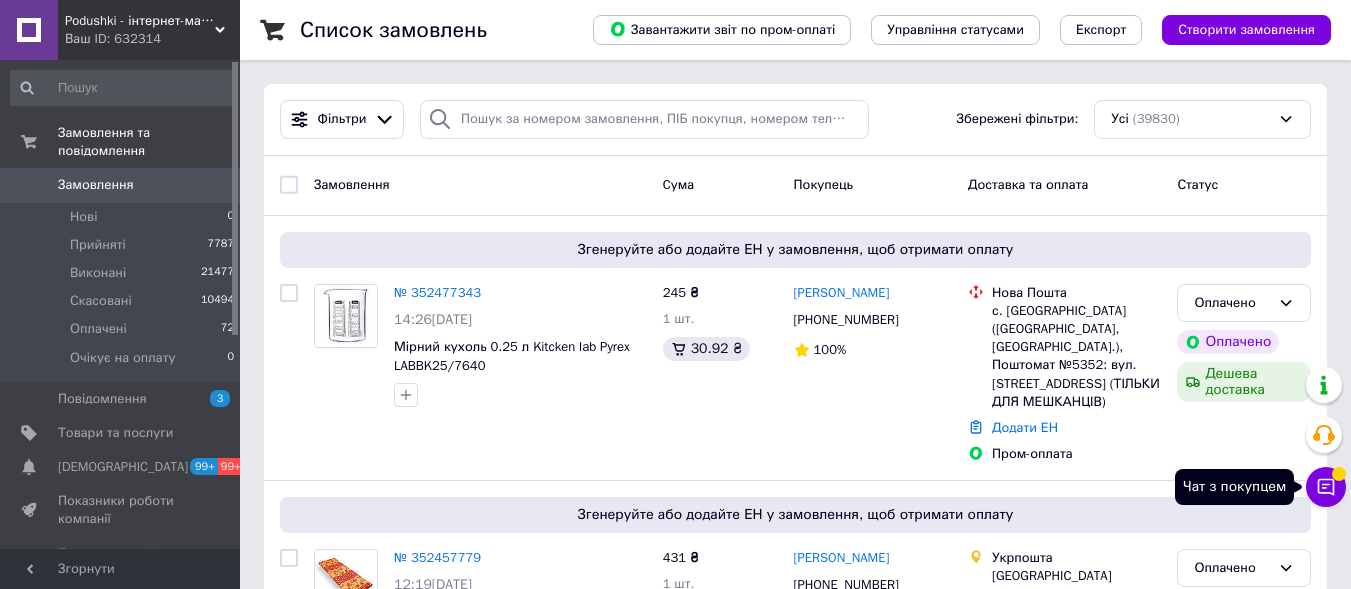 click 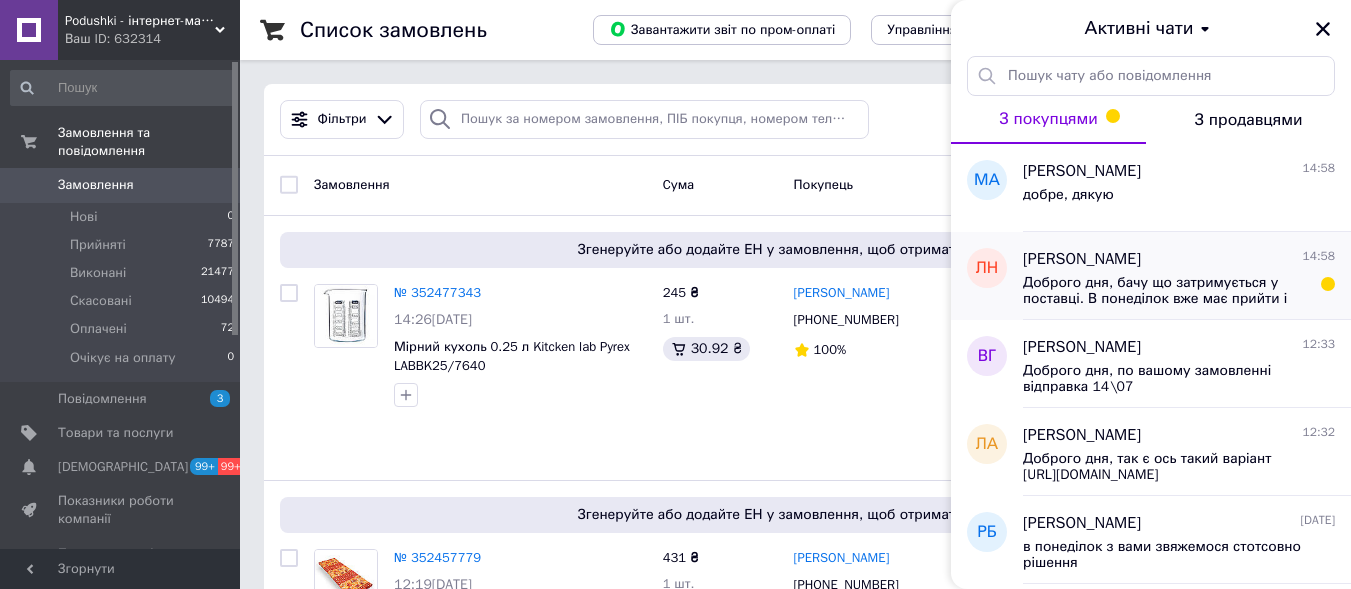 click on "Ліліт Нав 14:58" at bounding box center (1179, 259) 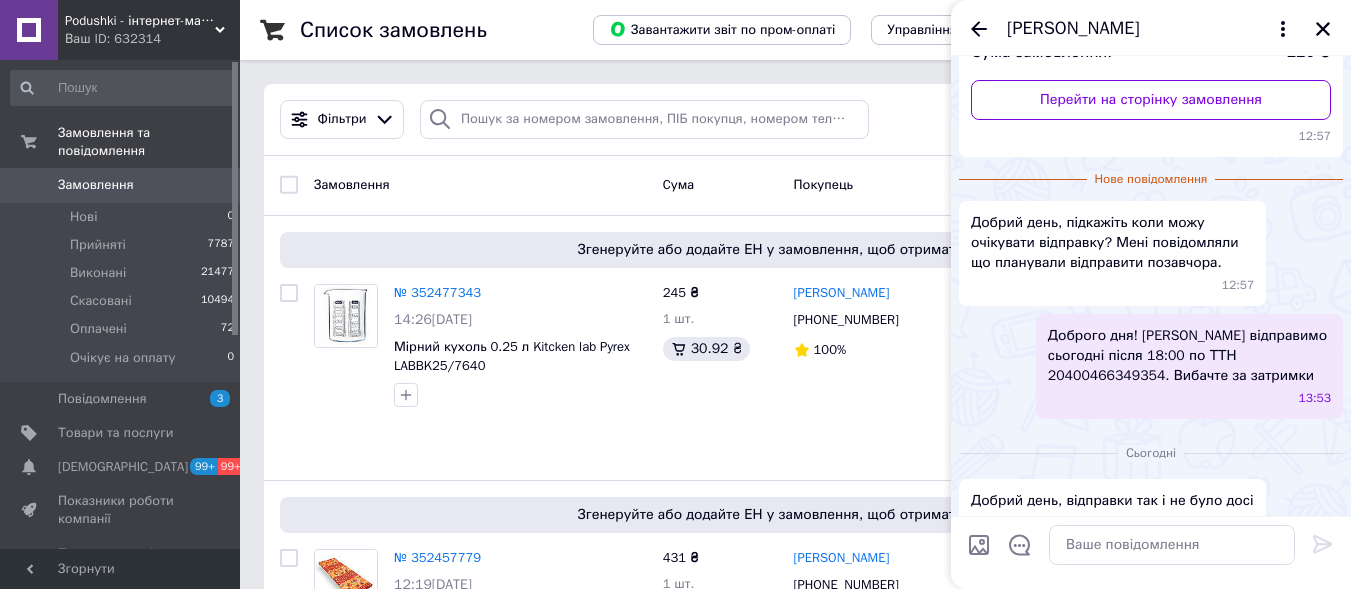 scroll, scrollTop: 395, scrollLeft: 0, axis: vertical 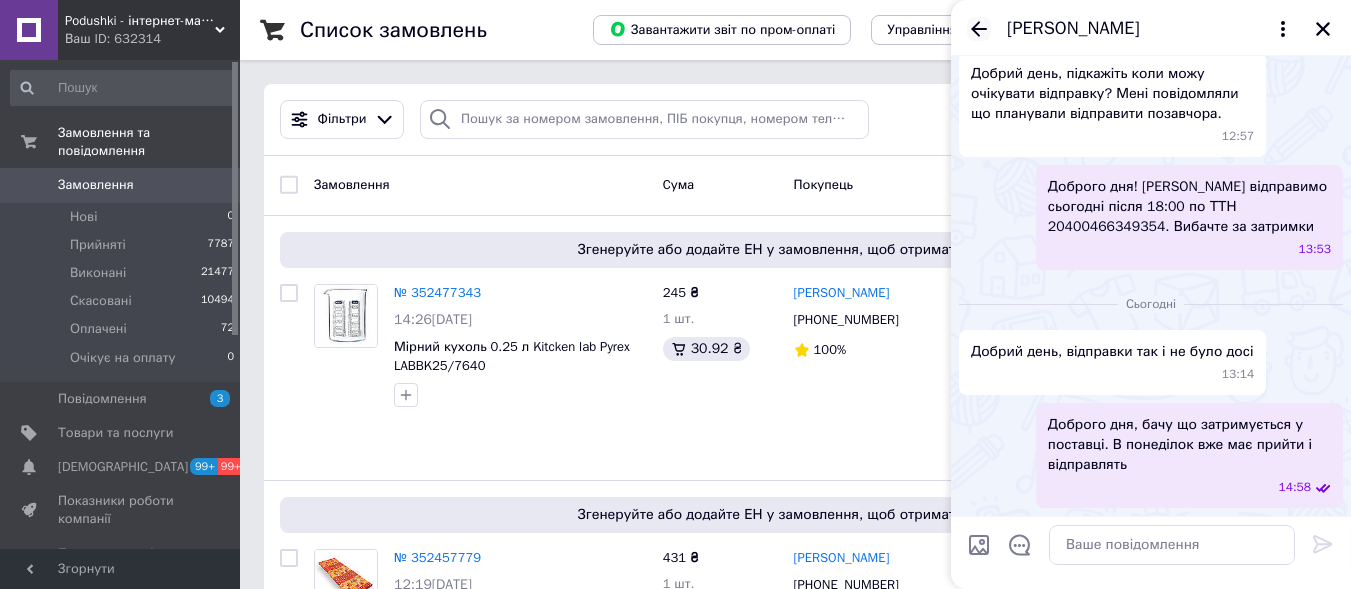 click 